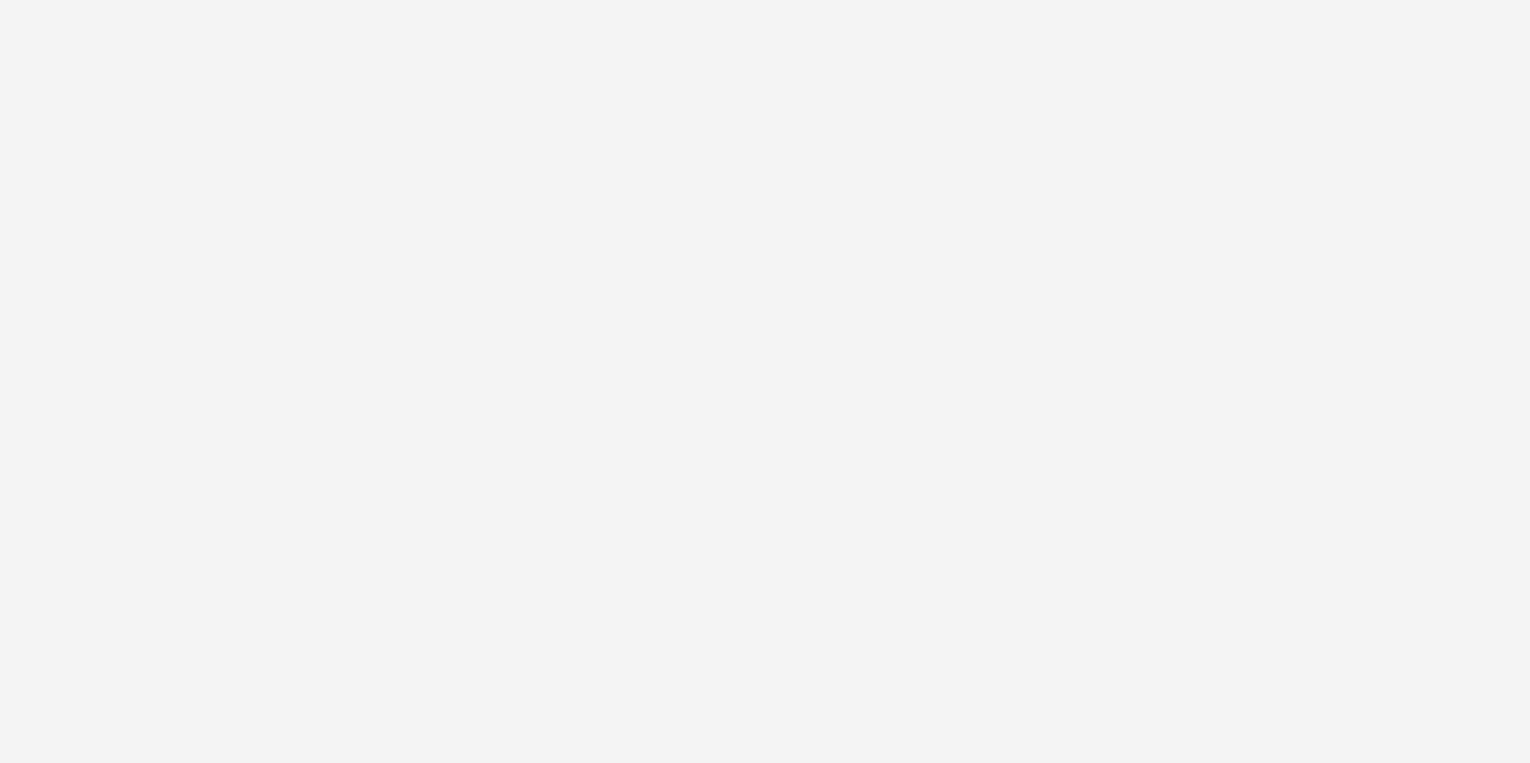 scroll, scrollTop: 0, scrollLeft: 0, axis: both 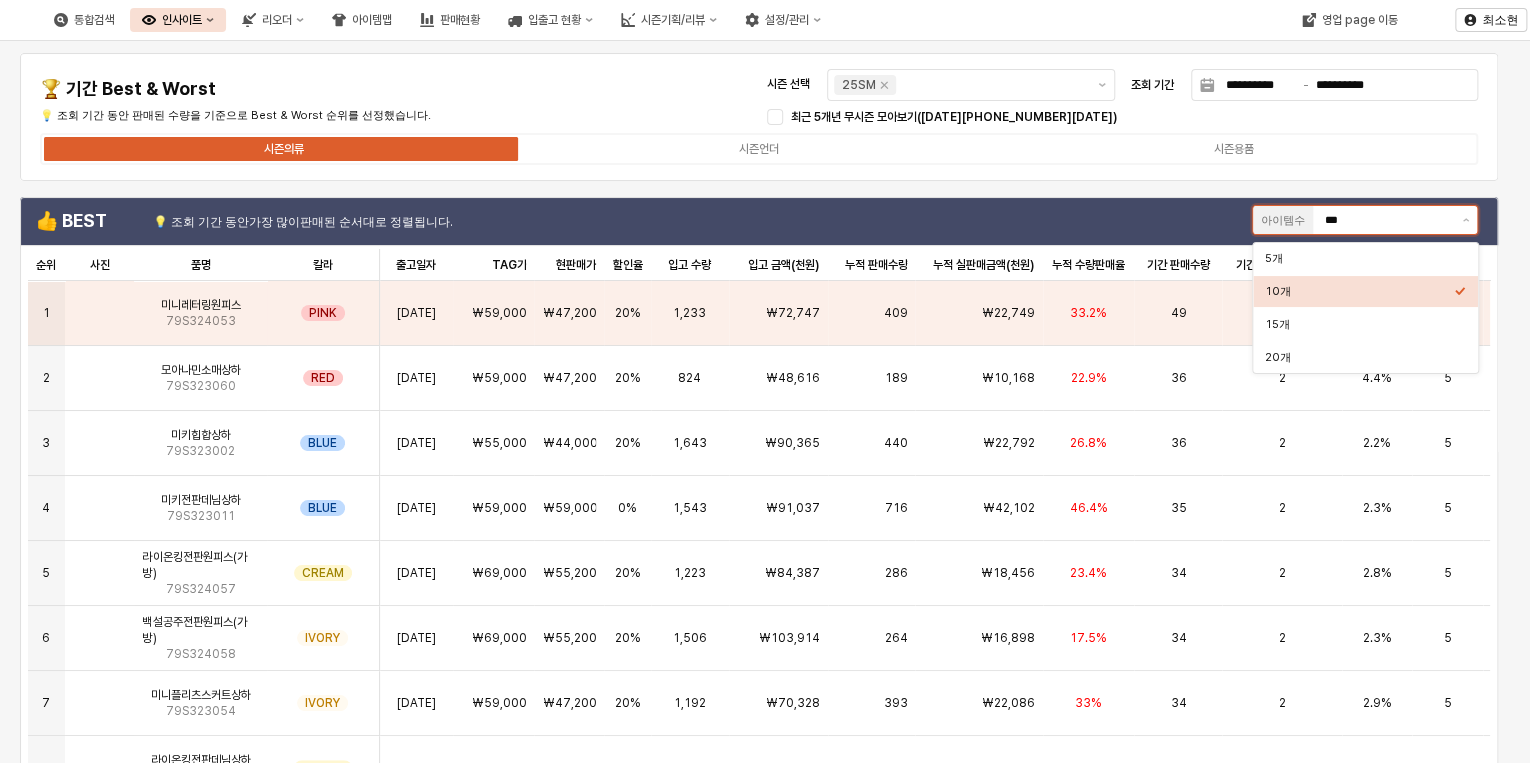 click on "***" at bounding box center [1387, 220] 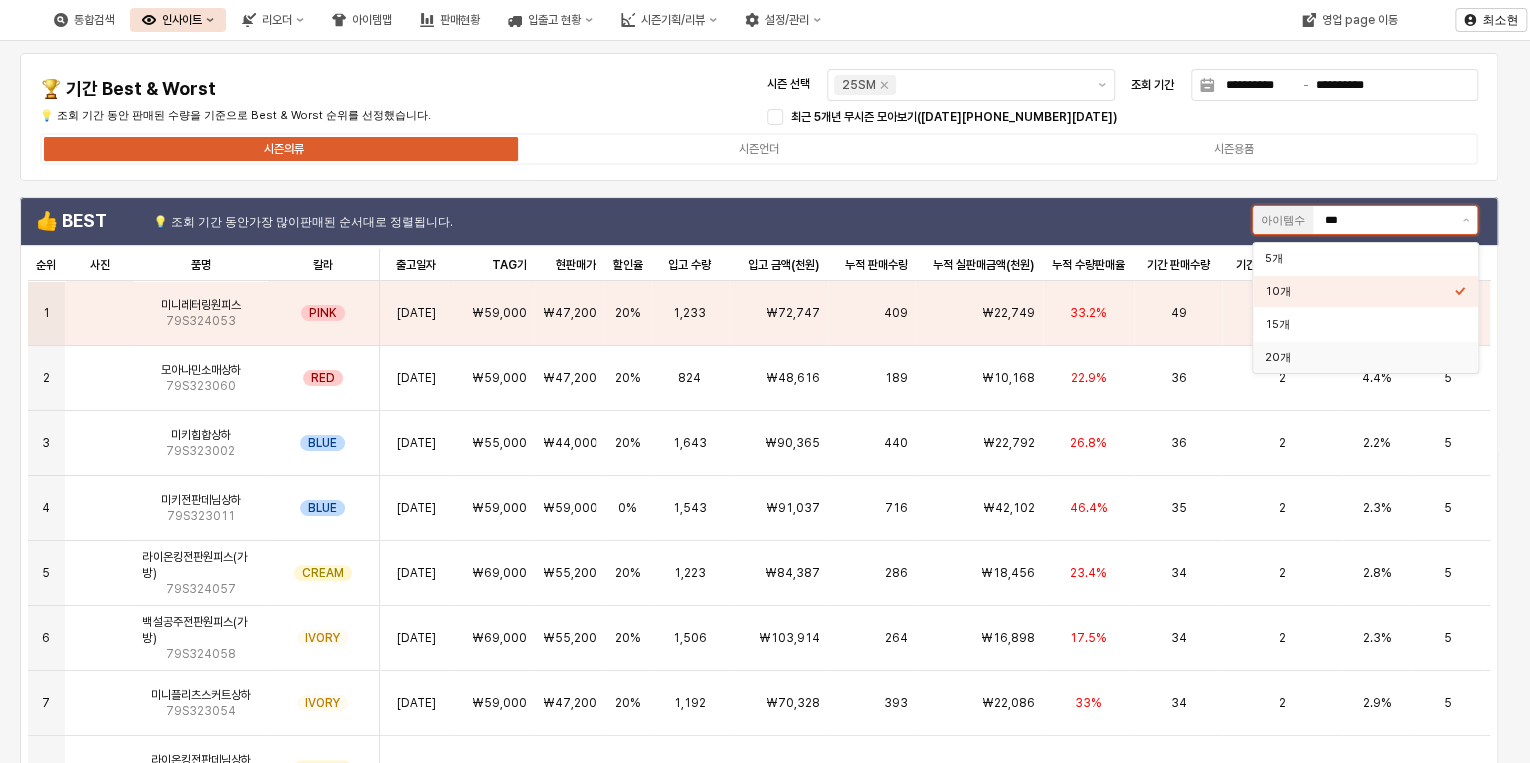click on "20개" at bounding box center [1359, 357] 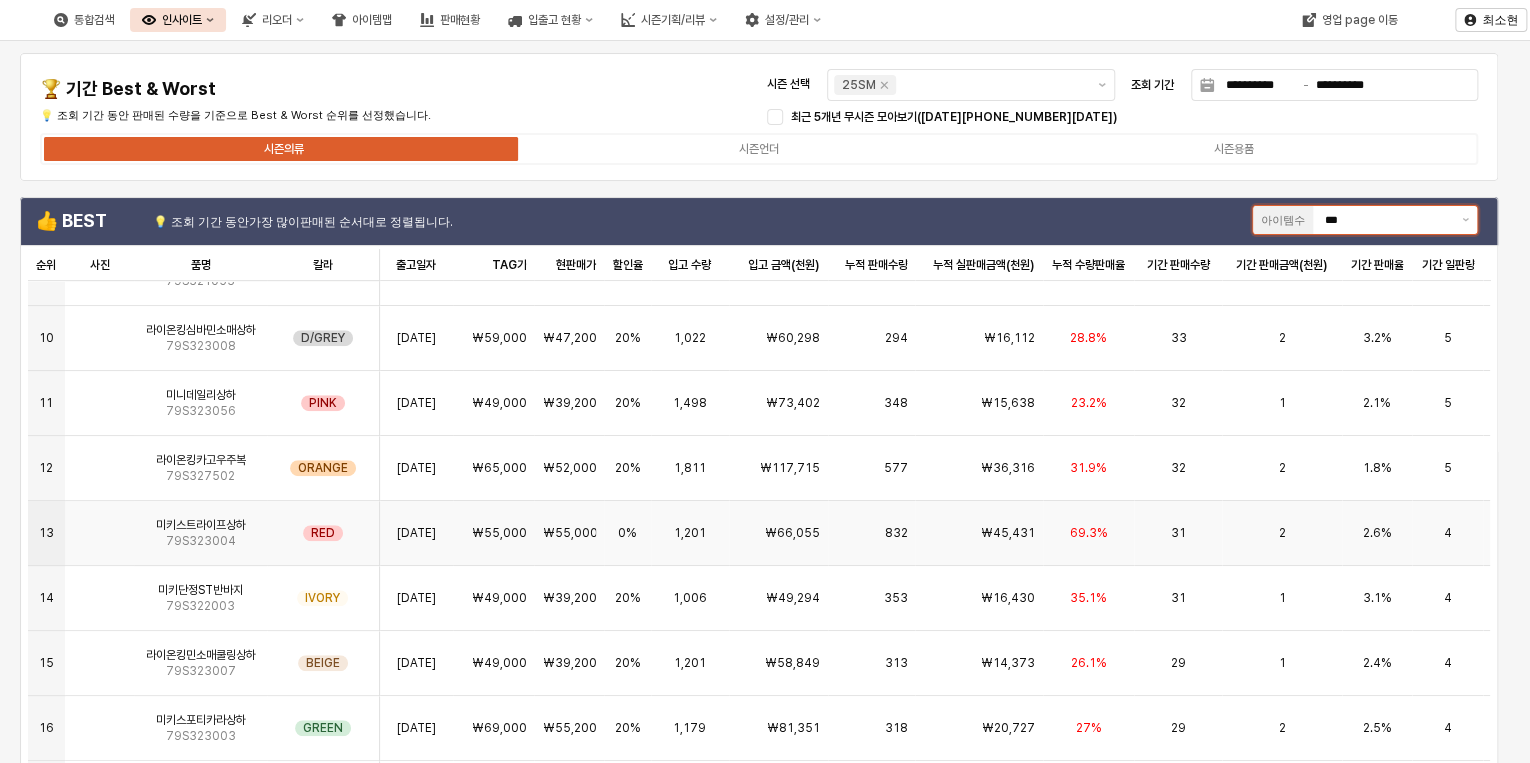 scroll, scrollTop: 580, scrollLeft: 0, axis: vertical 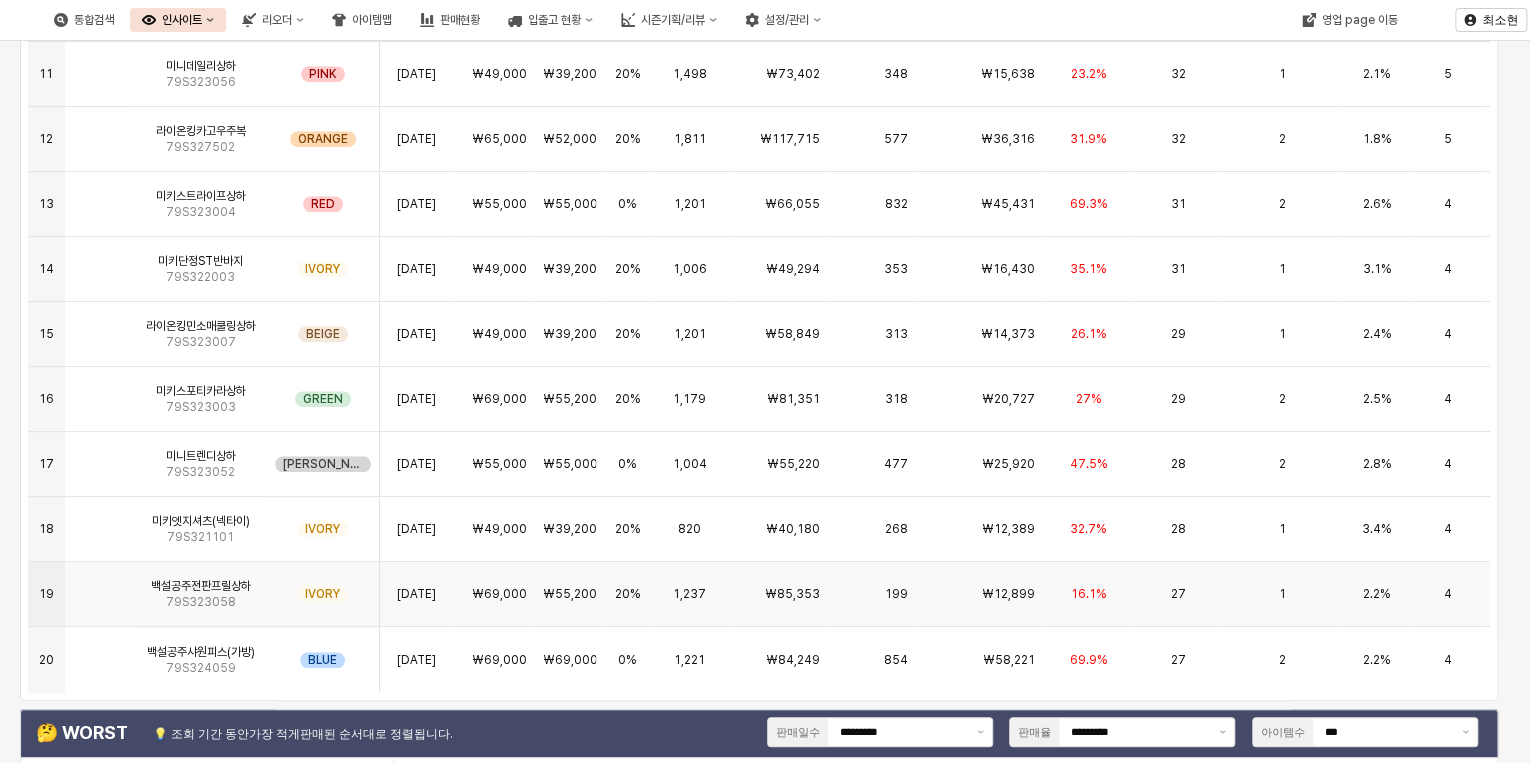 click on "₩12,899" at bounding box center (1008, 594) 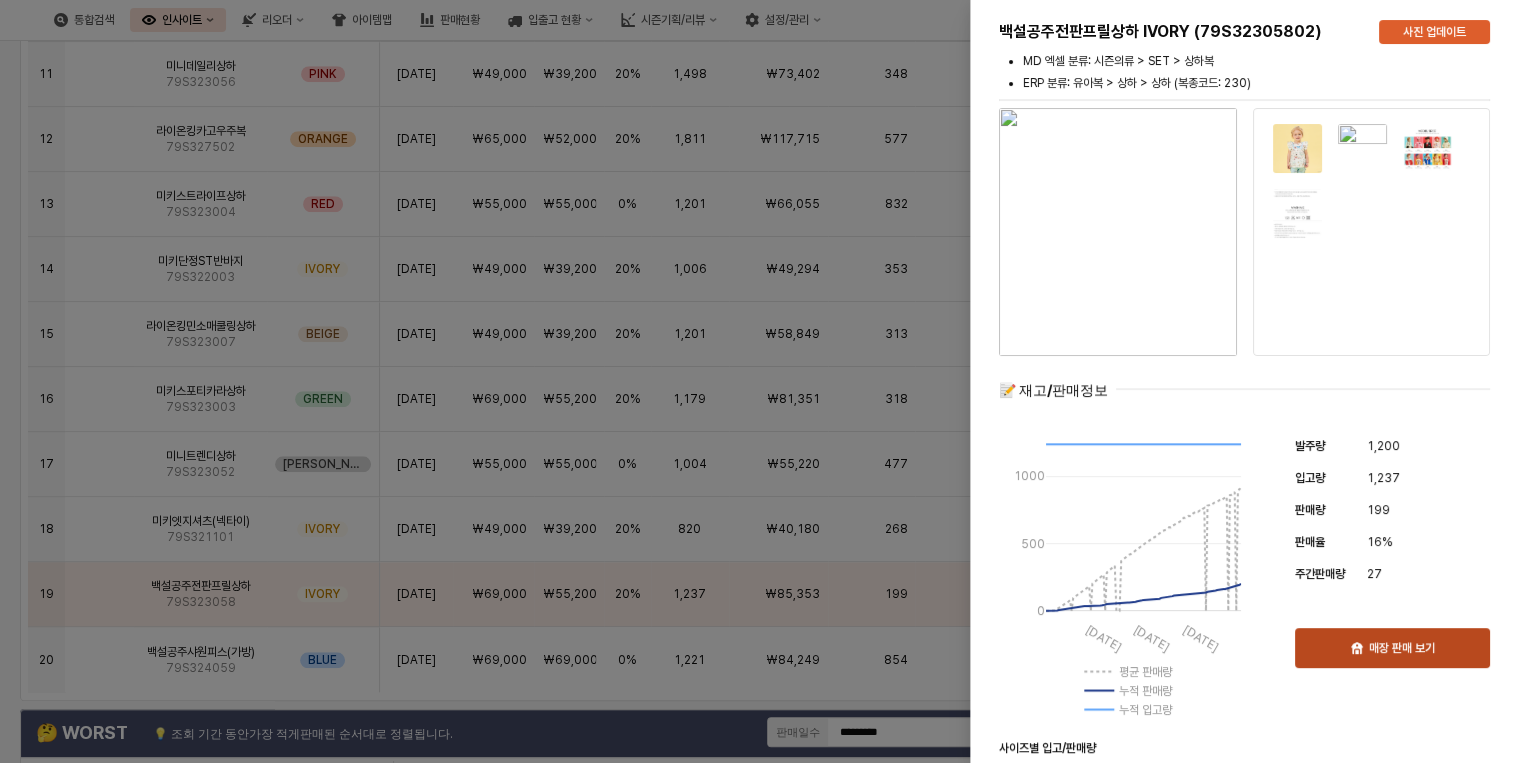 click on "매장 판매 보기" at bounding box center [1392, 648] 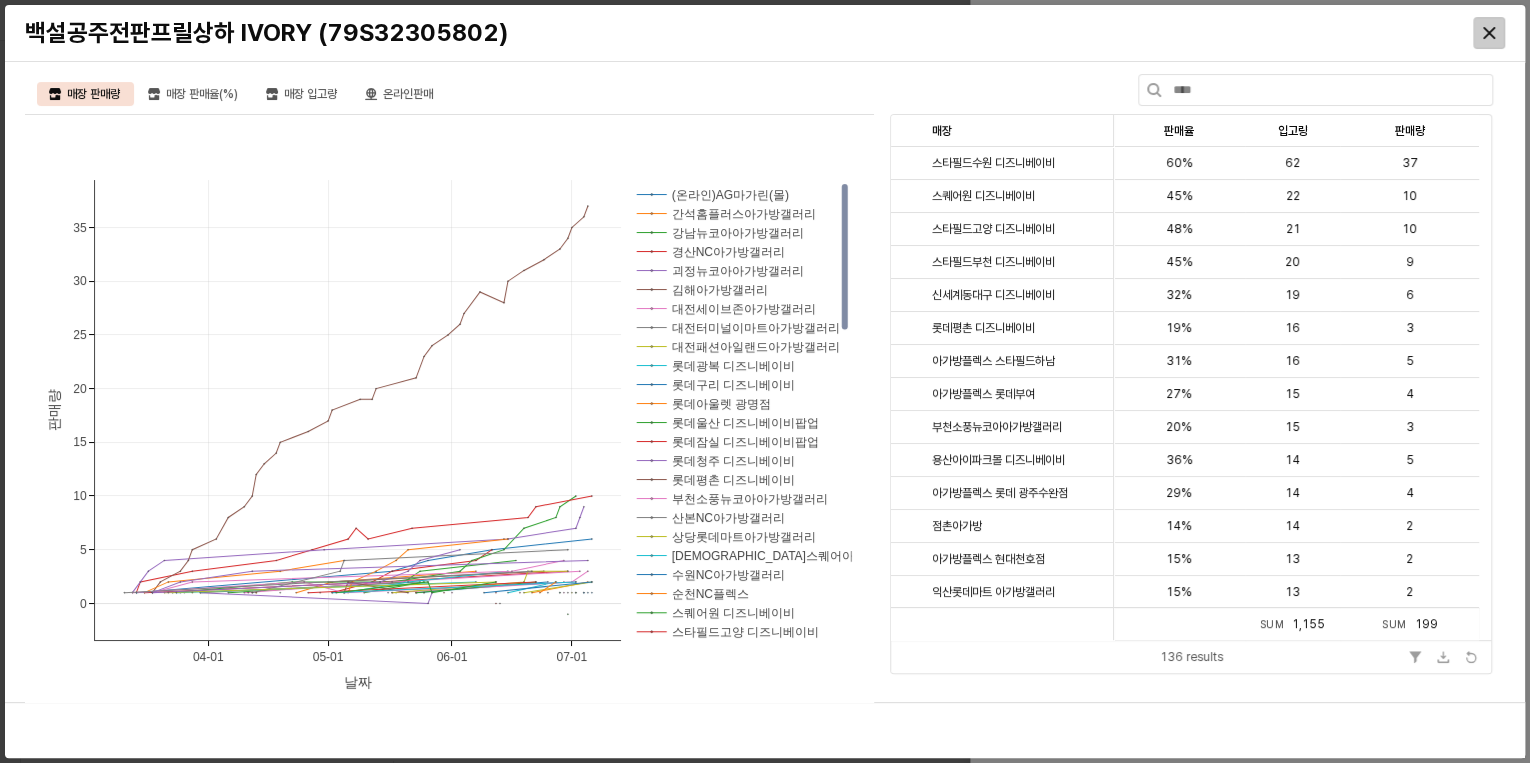 click at bounding box center [1489, 33] 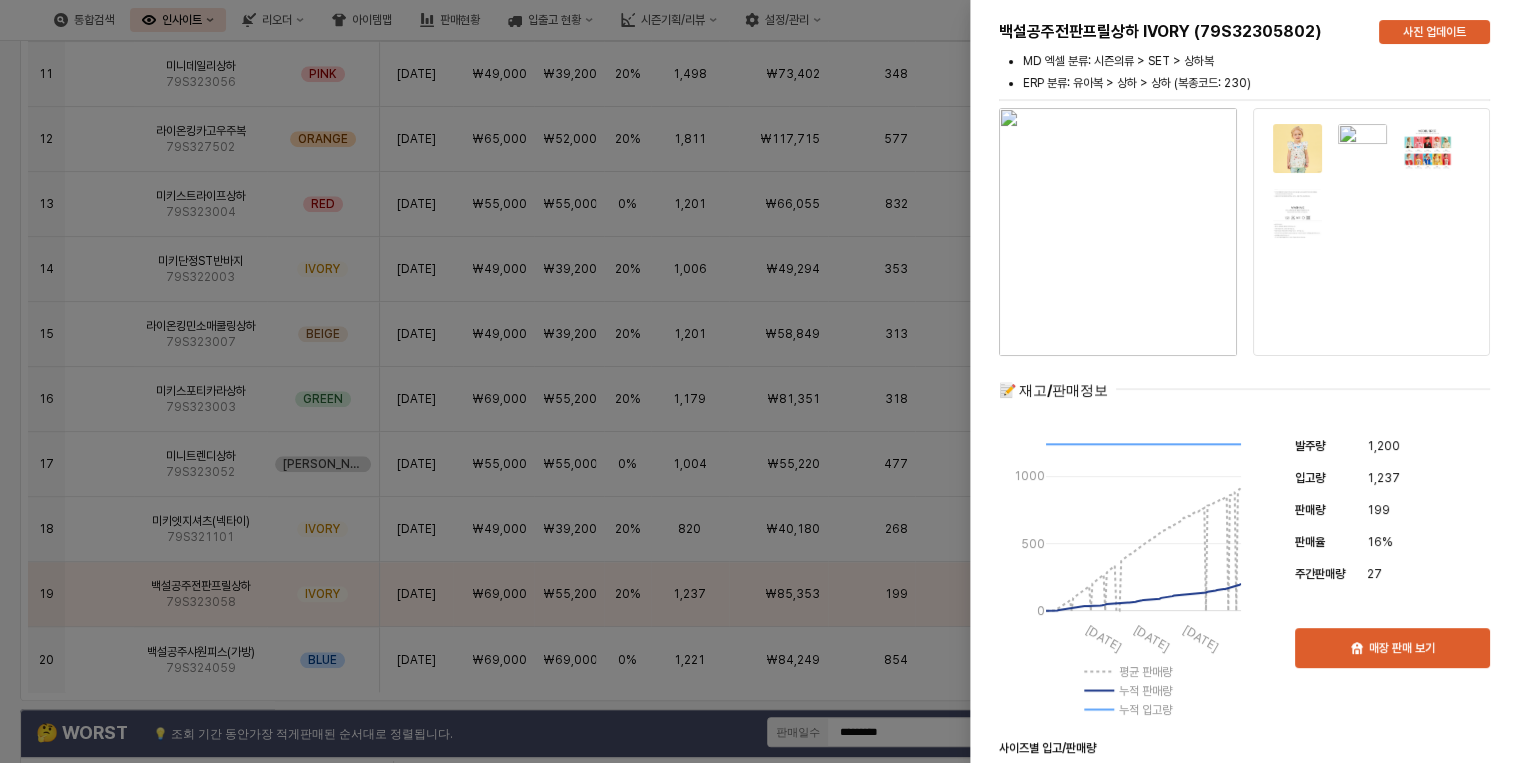 click at bounding box center [765, 381] 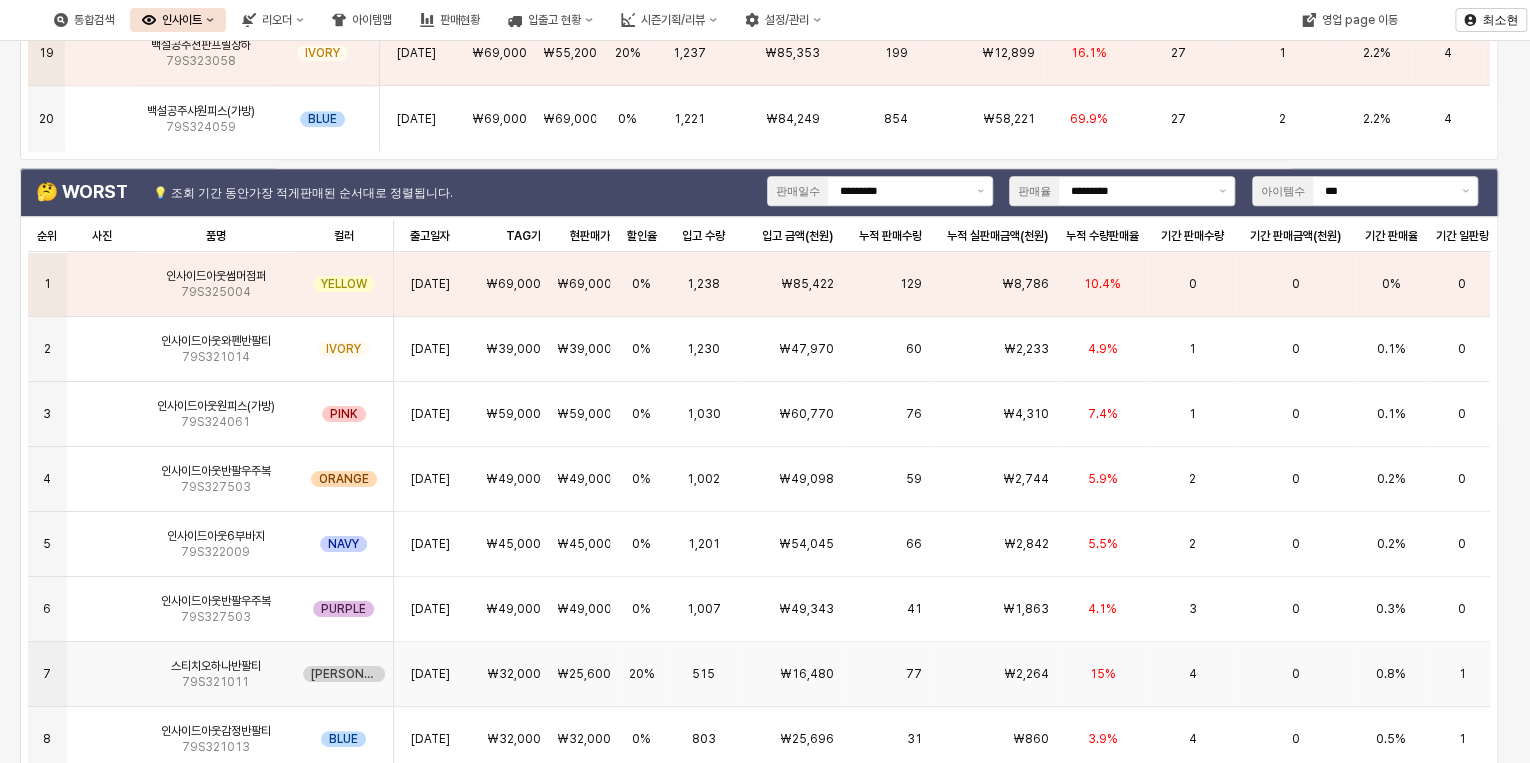 scroll, scrollTop: 449, scrollLeft: 0, axis: vertical 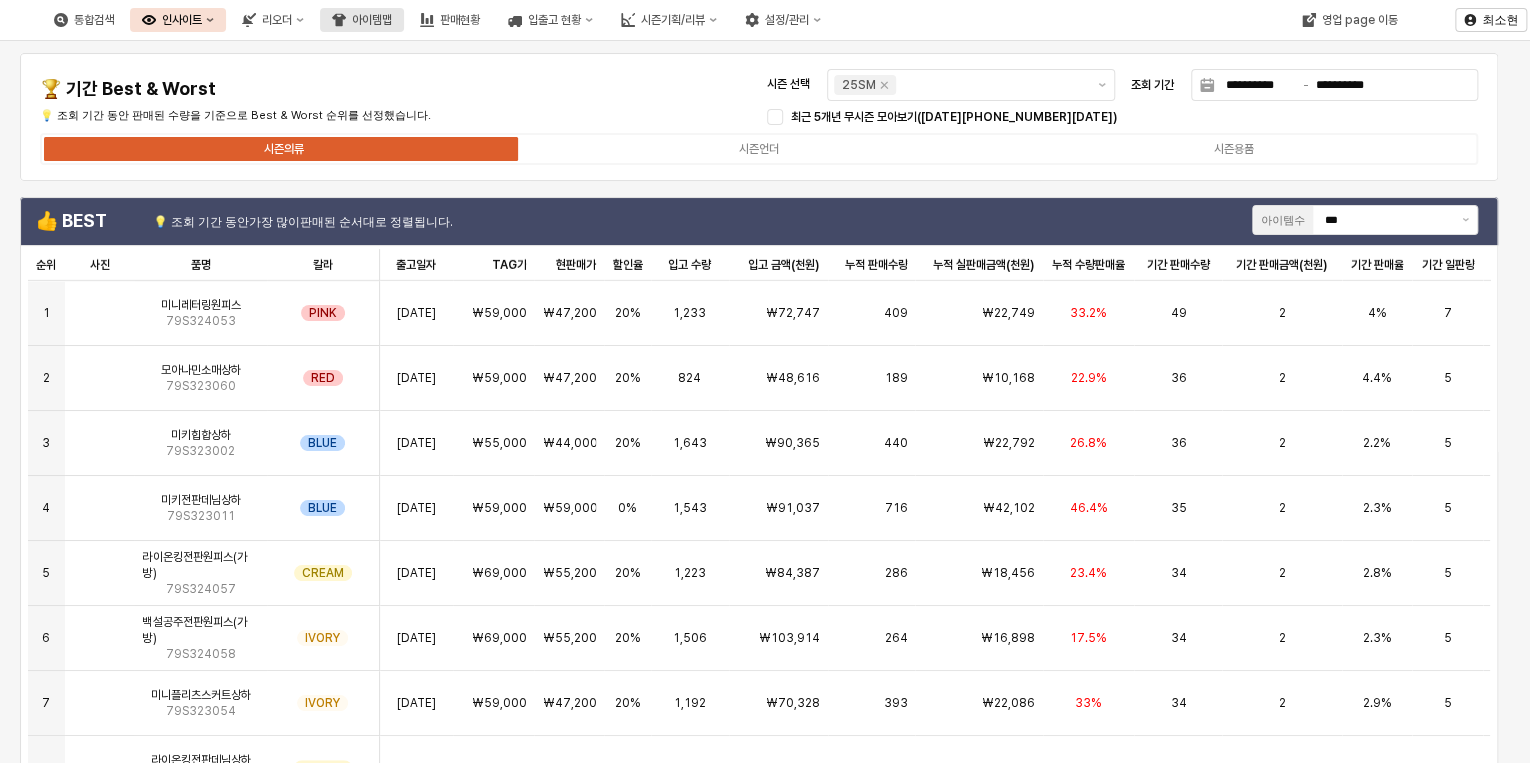 click on "아이템맵" at bounding box center [372, 20] 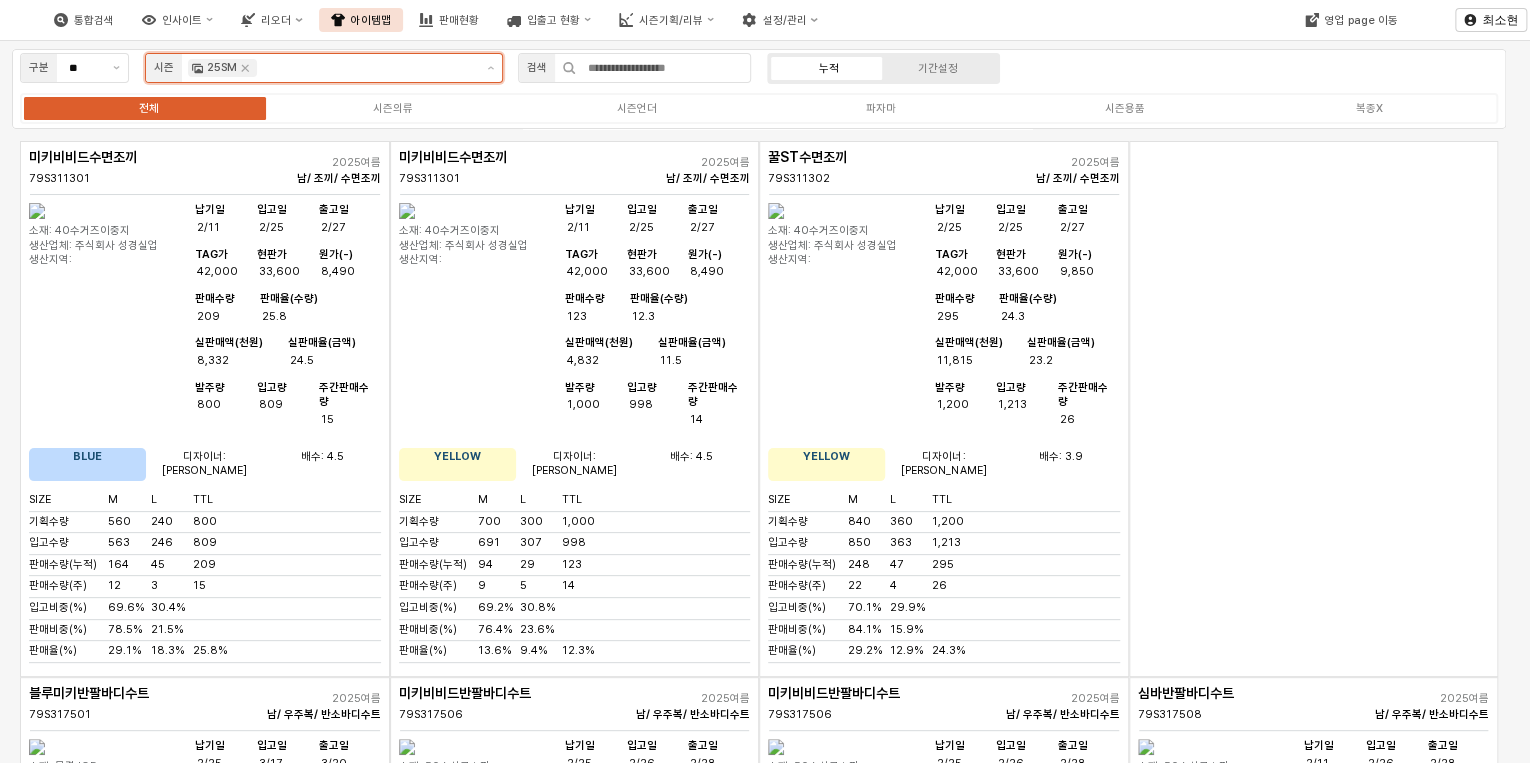 click at bounding box center (367, 68) 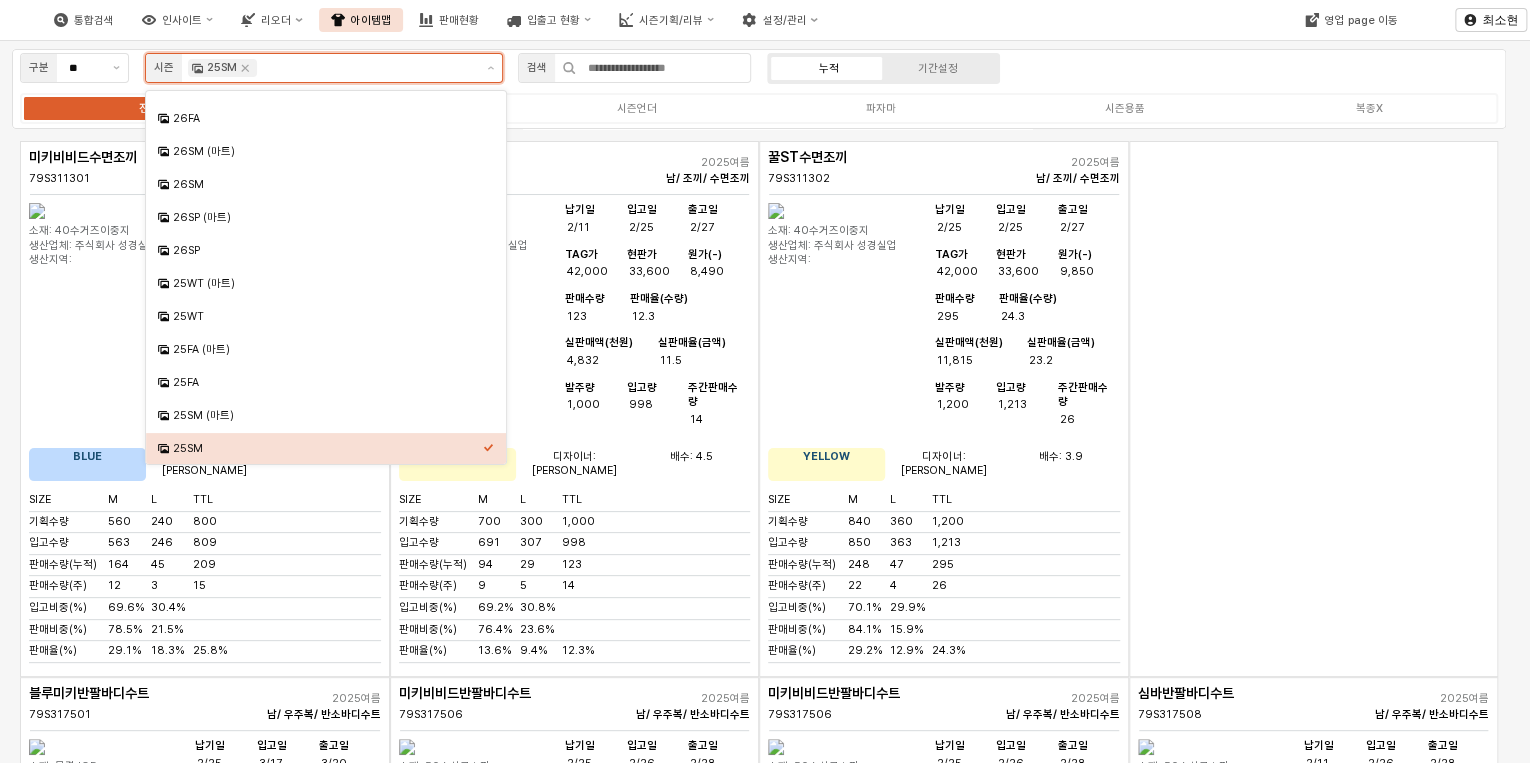 scroll, scrollTop: 66, scrollLeft: 0, axis: vertical 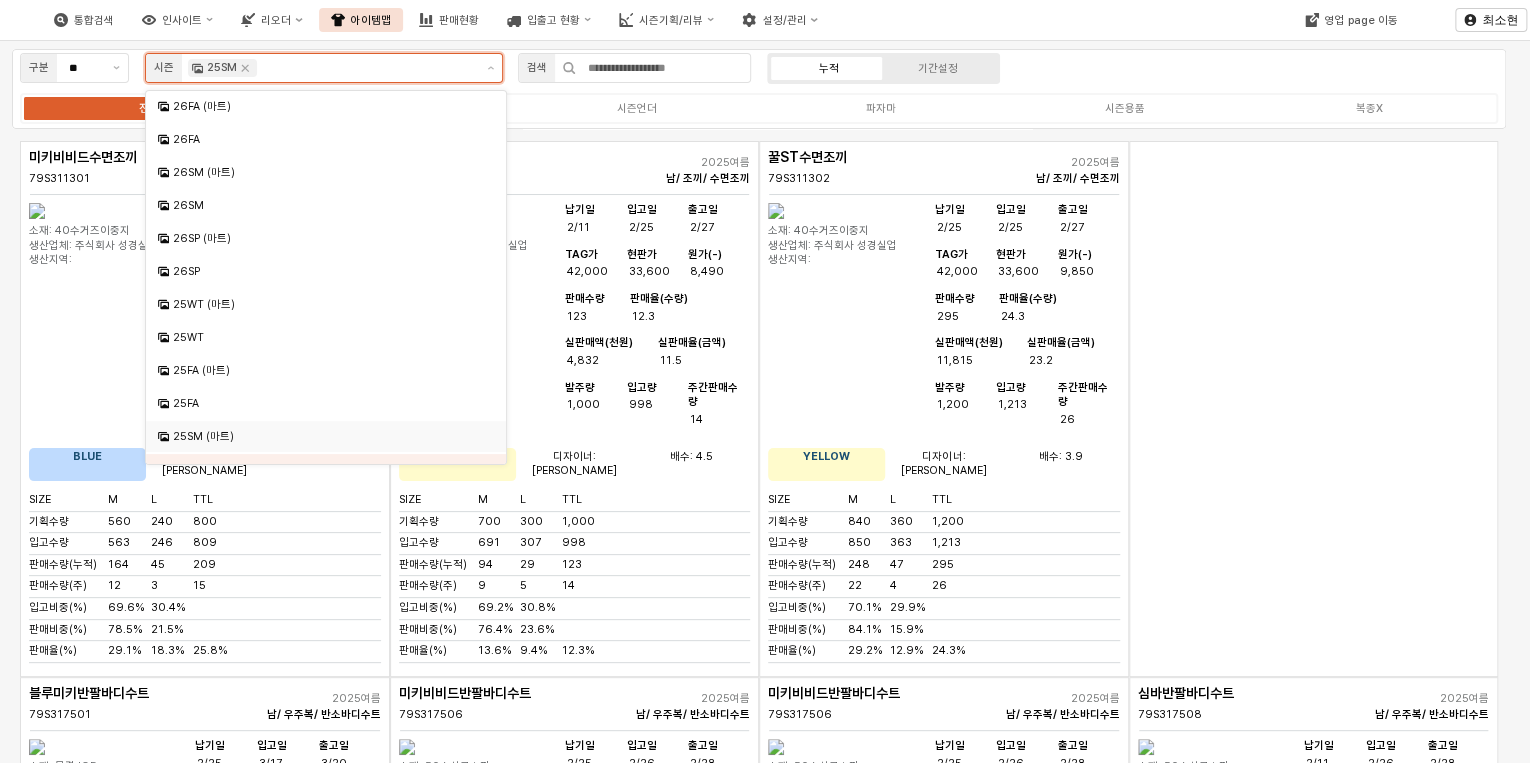 click on "25SM (마트)" at bounding box center (328, 436) 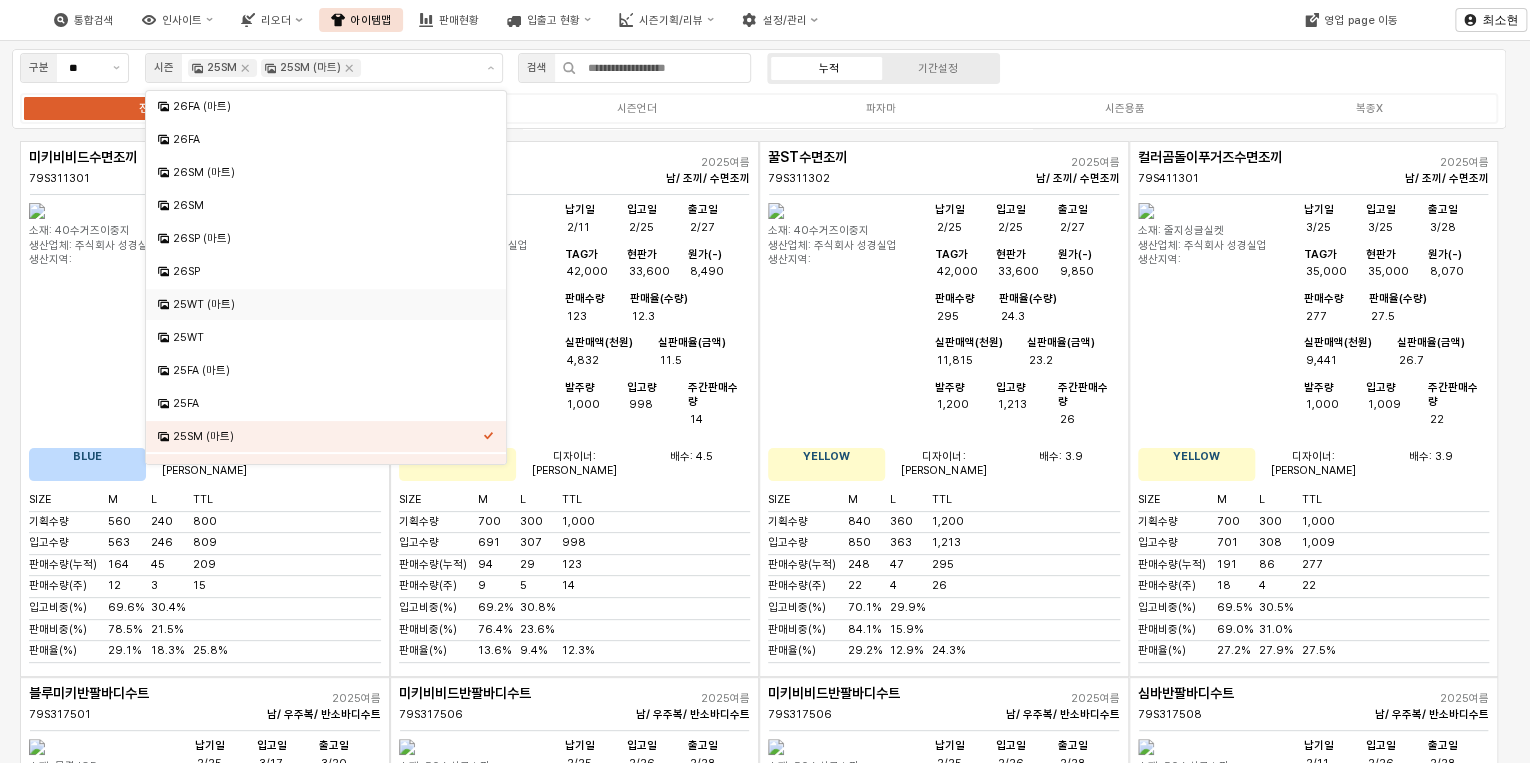 click on "구분 ** 시즌 25SM 25SM (마트) 검색 누적 기간설정 전체 시즌의류 시즌언더 파자마 시즌용품 복종X" at bounding box center [759, 89] 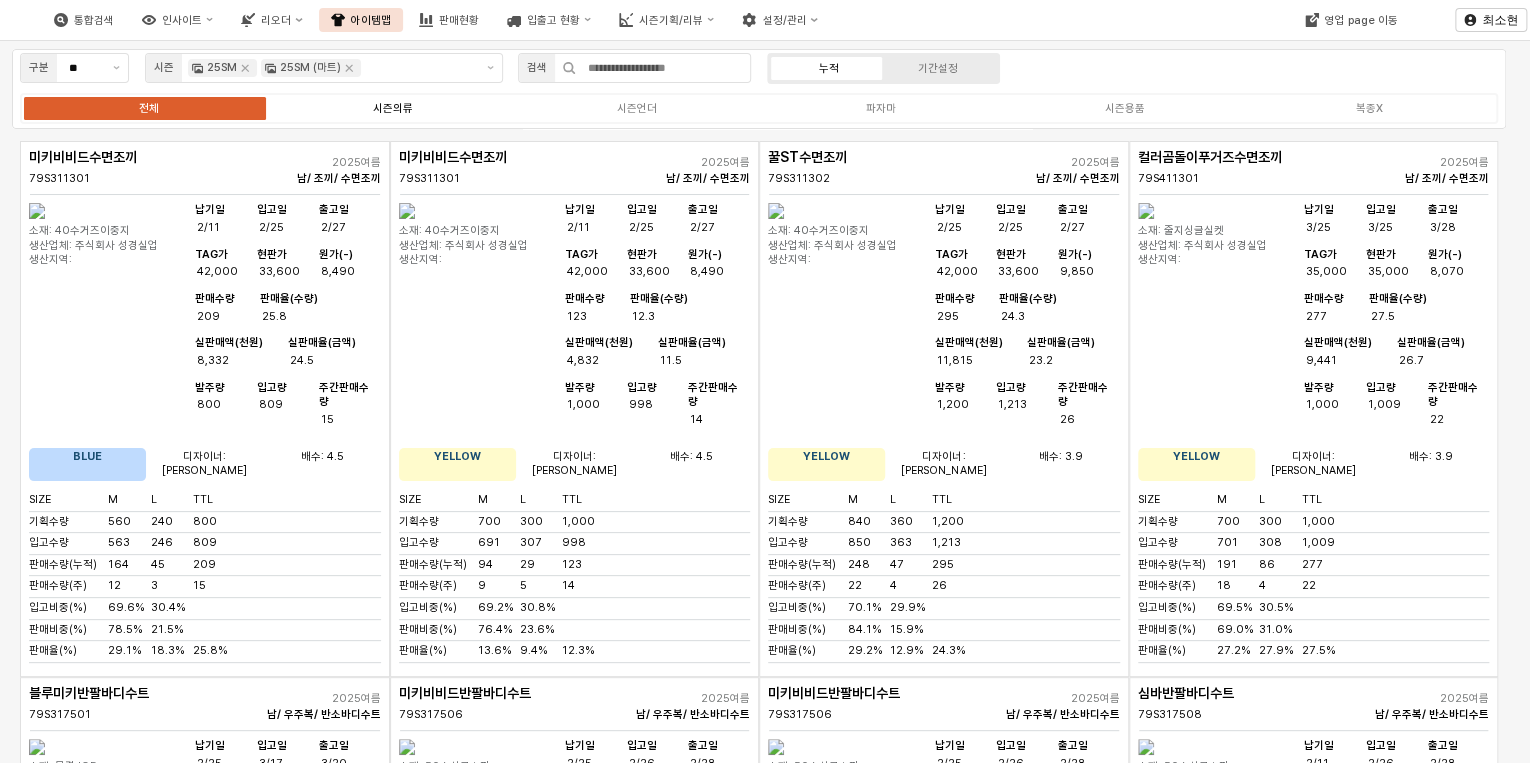 click on "시즌의류" at bounding box center [393, 108] 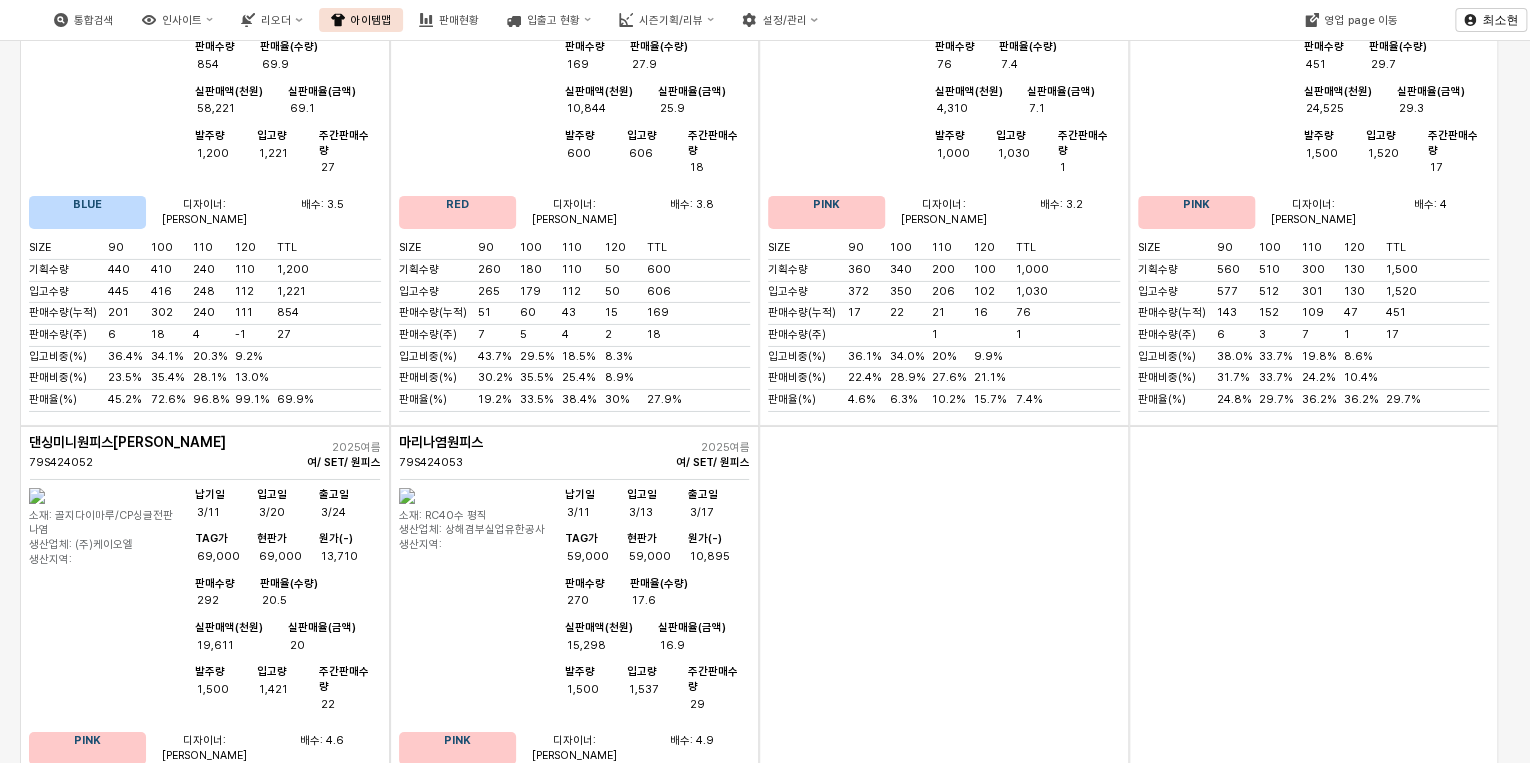 scroll, scrollTop: 14720, scrollLeft: 0, axis: vertical 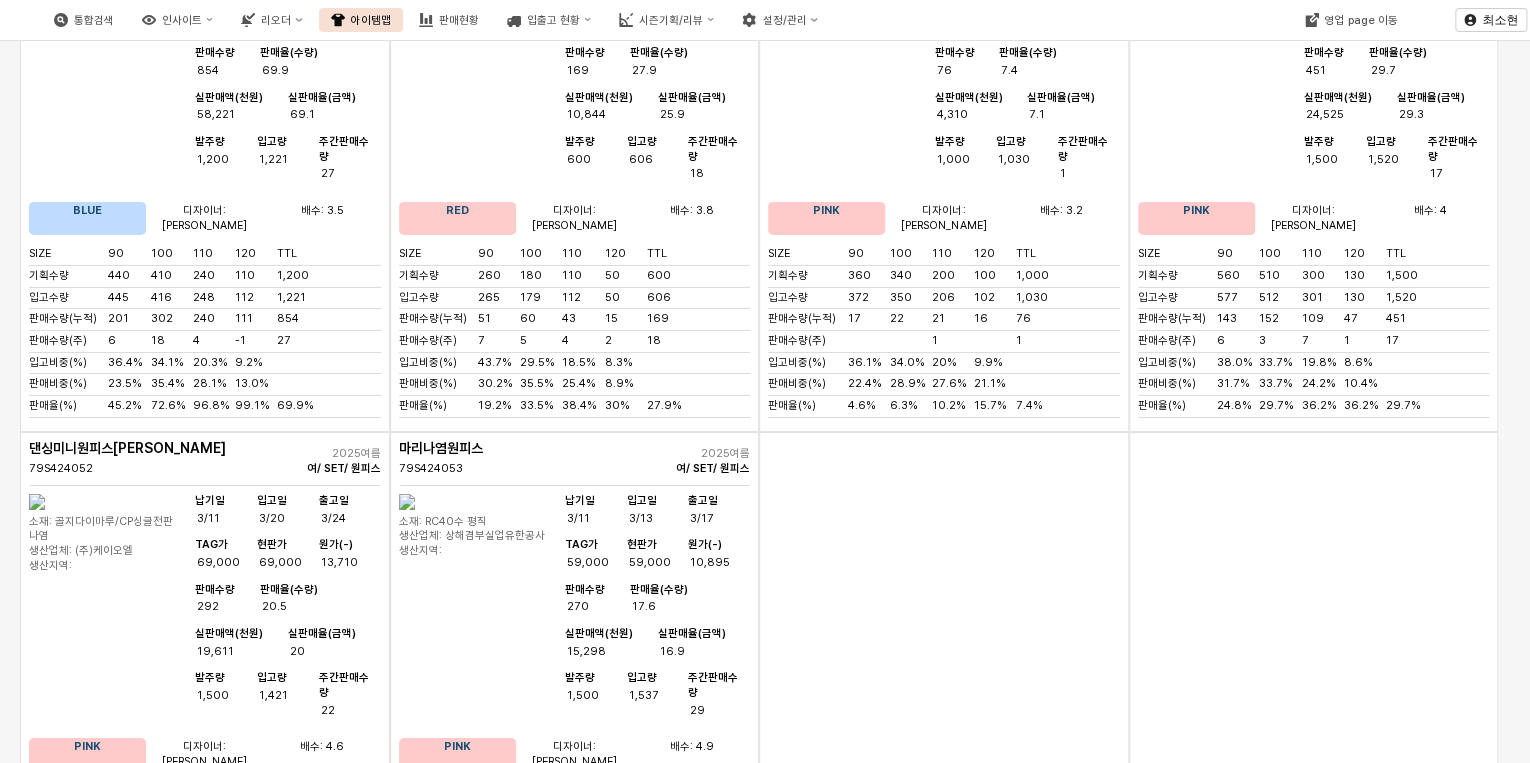 drag, startPoint x: 323, startPoint y: 327, endPoint x: 353, endPoint y: 327, distance: 30 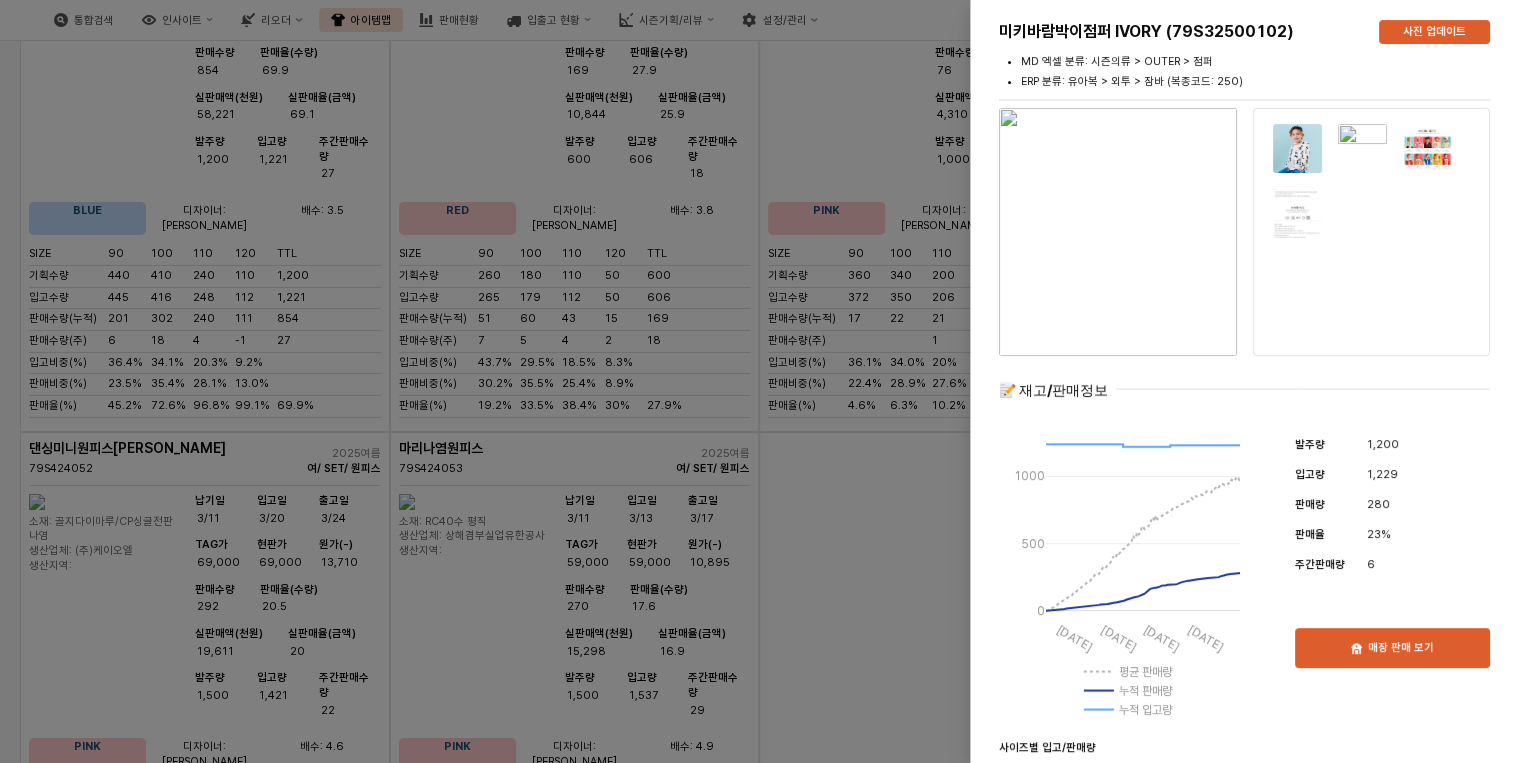 click at bounding box center (765, 381) 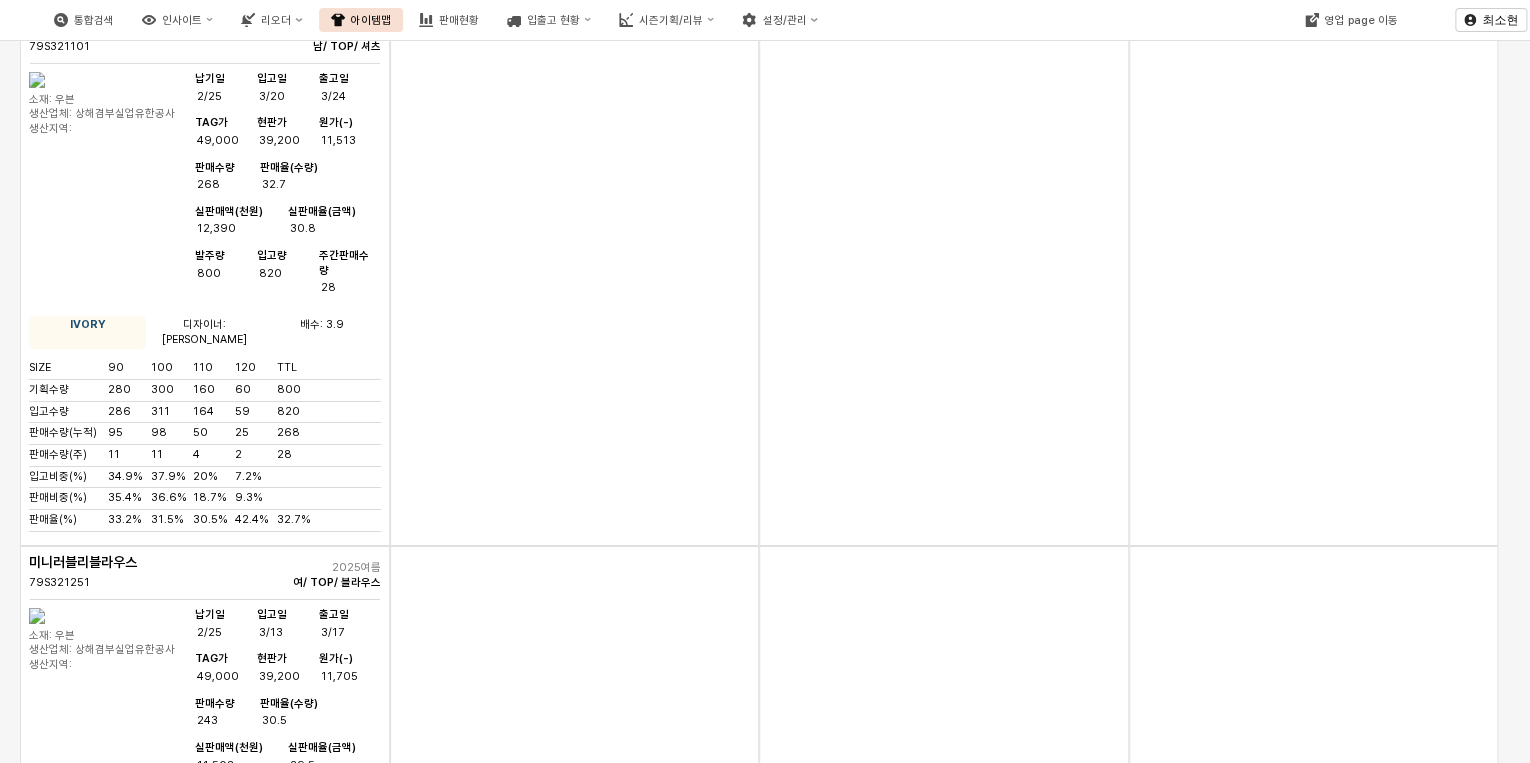 scroll, scrollTop: 3360, scrollLeft: 0, axis: vertical 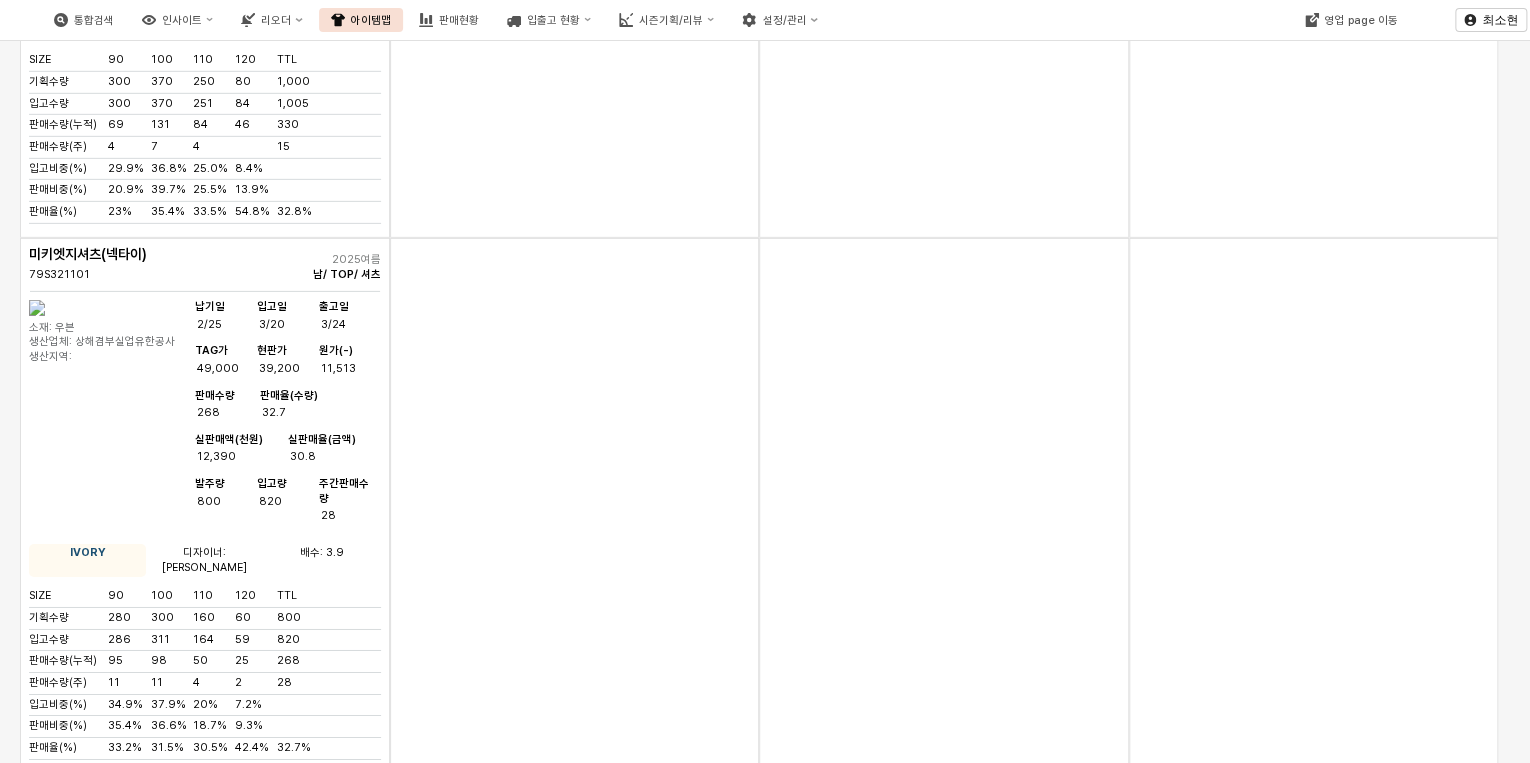 click on "30.8" at bounding box center (333, 457) 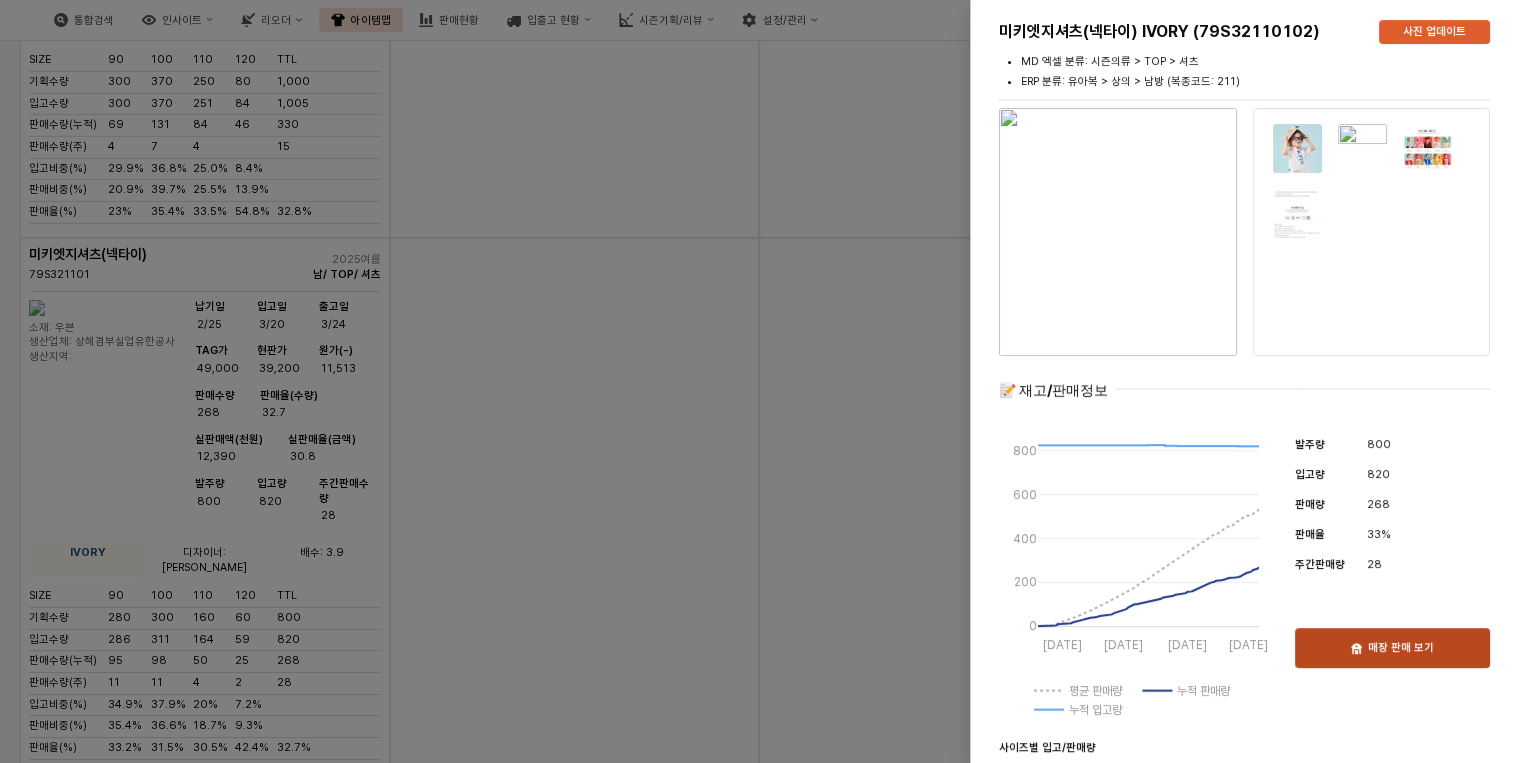 click on "매장 판매 보기" at bounding box center (1401, 648) 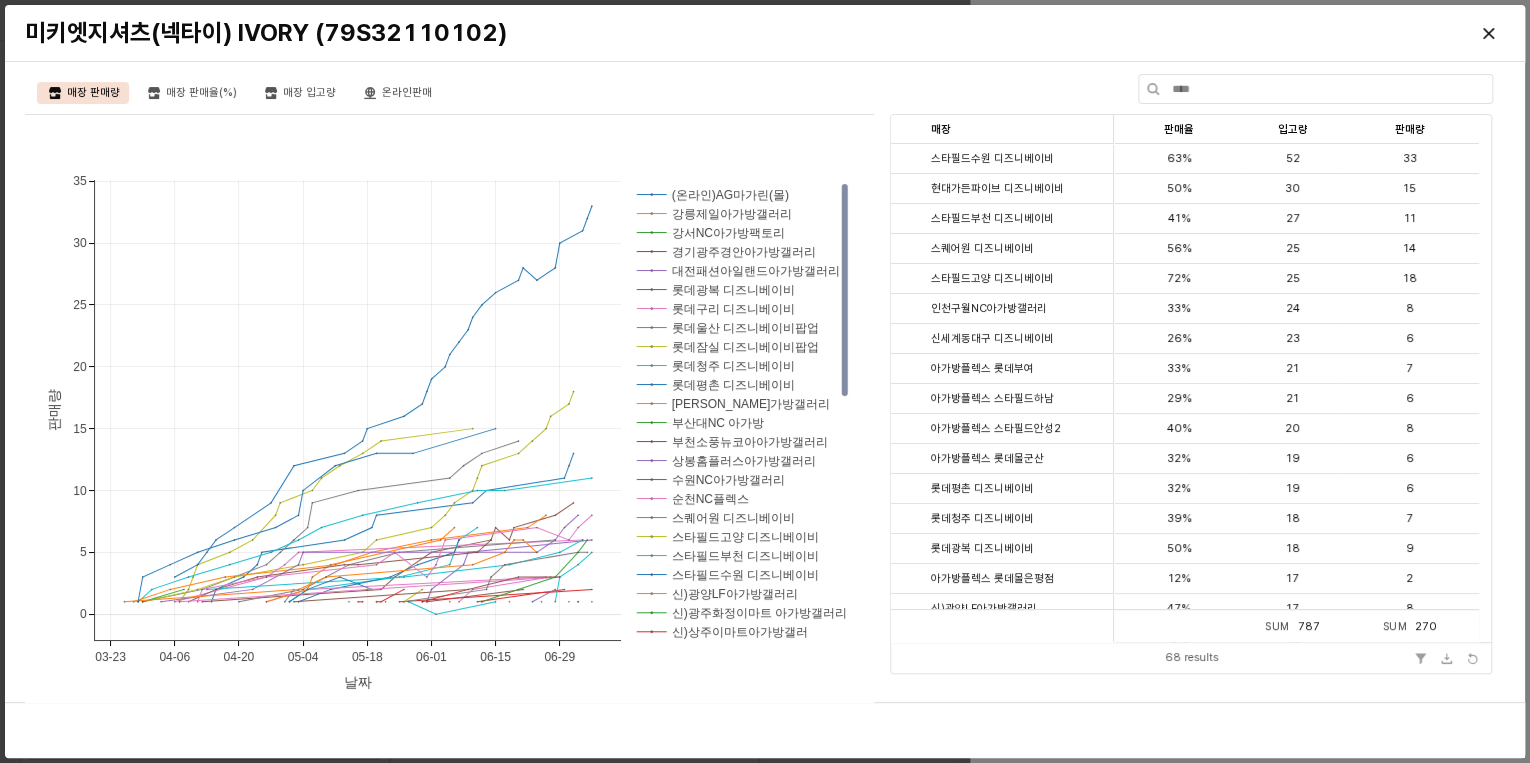 click on "[PHONE_NUMBER] [PHONE_NUMBER] [PHONE_NUMBER] [PHONE_NUMBER] 0 [PHONE_NUMBER] 35 (온라인)AG마가린(몰) [GEOGRAPHIC_DATA]제일아가방갤러리 강서NC아가방팩토리 경기광주경안아가방갤러리 대전패션아일랜드아가방갤러리 롯데광복 디즈니베이비 롯데구리 디즈니베이비 롯데울산 디즈니베이비팝업 롯데잠실 디즈니베이비팝업 롯데청주 디즈니베이비 롯데평촌 디즈니베이비 마리오아울렛아가방갤러리 부산대NC 아가방 부천소풍뉴코아아가방갤러리 상봉홈플러스아가방갤러리 수원NC아가방갤러리 순천NC플렉스 스퀘어원 디즈니베이비 스타필드고양 디즈니베이비 스타필드부천 디즈니베이비 스타필드수원 디즈니베이비 신)광양LF아가방갤러리 신)광주화정이마트 아가방갤러리 신)상주이마트아가방갤러 신)양주LF아가방갤러리 신)[DEMOGRAPHIC_DATA]동대구 디즈니베이비 신세계사우스시티 디즈니베이비 날짜" at bounding box center (449, 410) 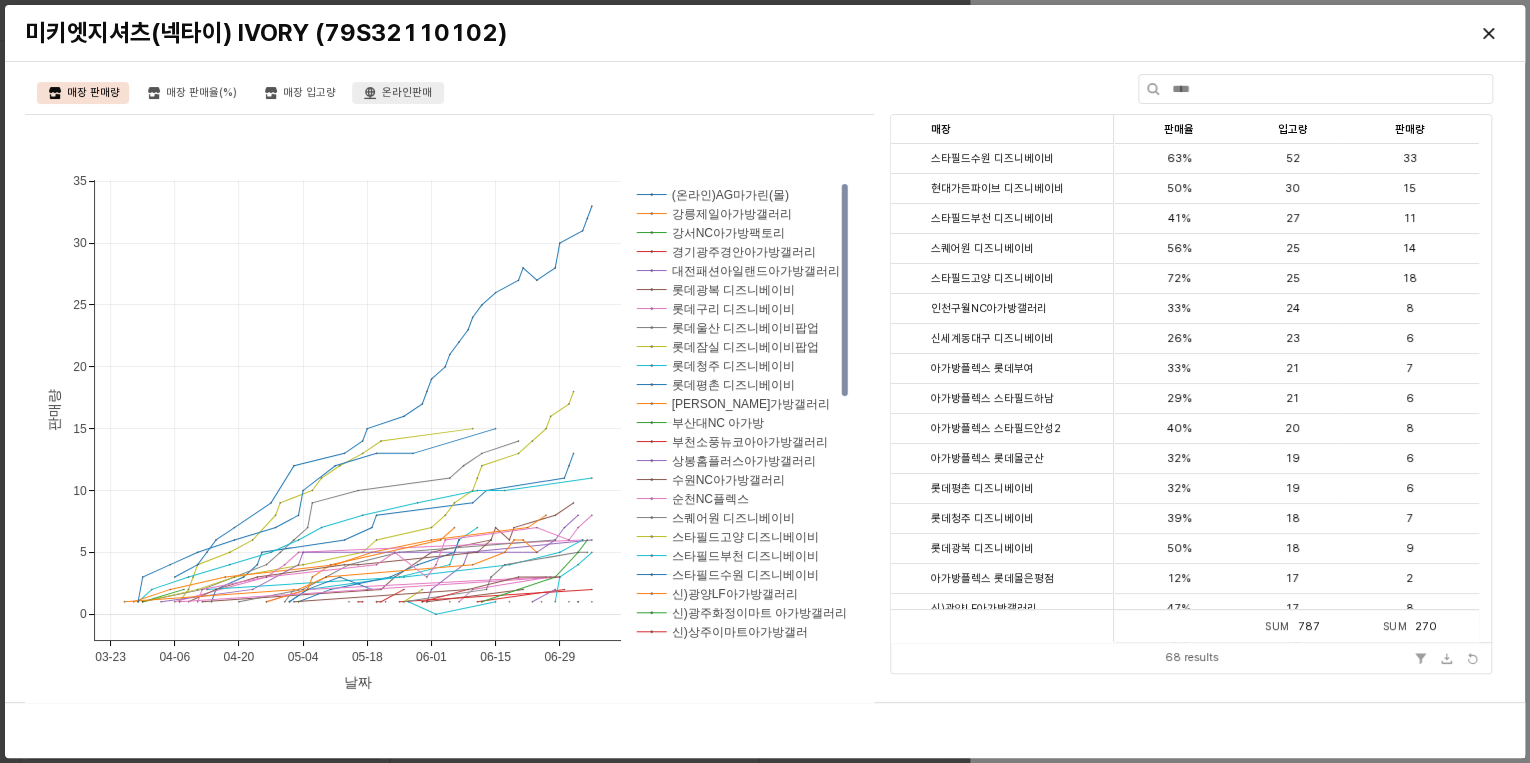 click on "온라인판매" at bounding box center [407, 93] 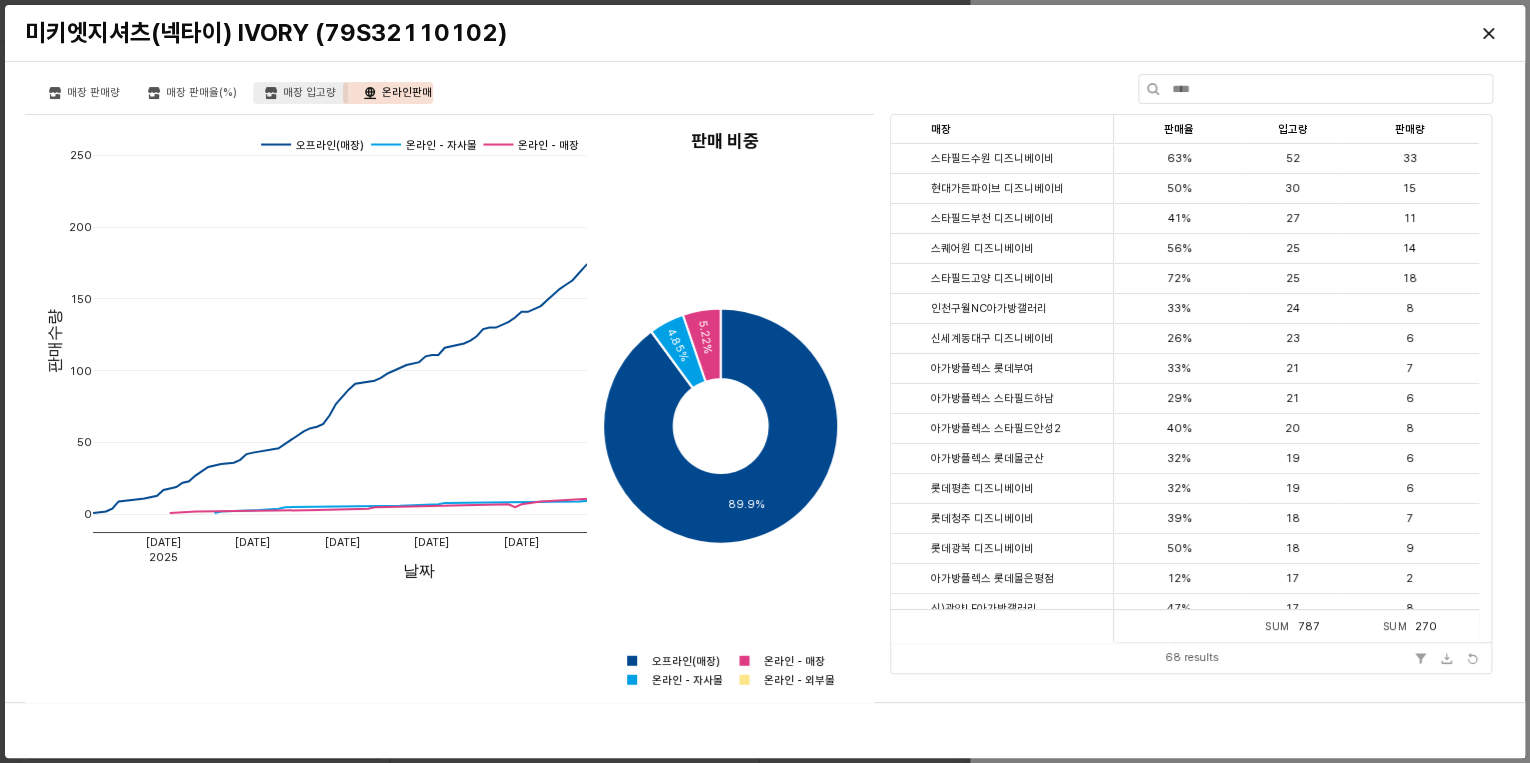 click on "매장 입고량" at bounding box center (309, 93) 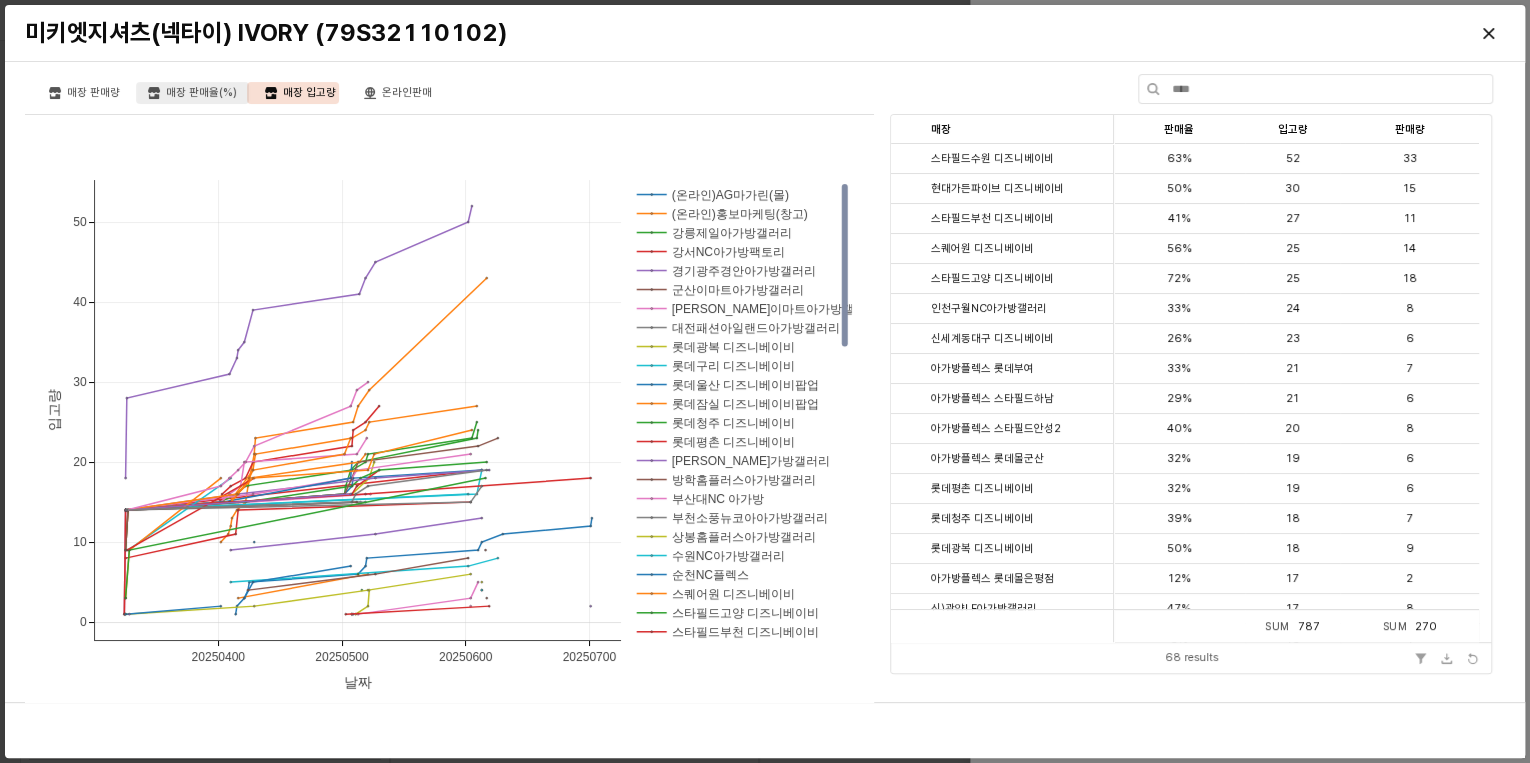 click on "매장 판매율(%)" at bounding box center (201, 93) 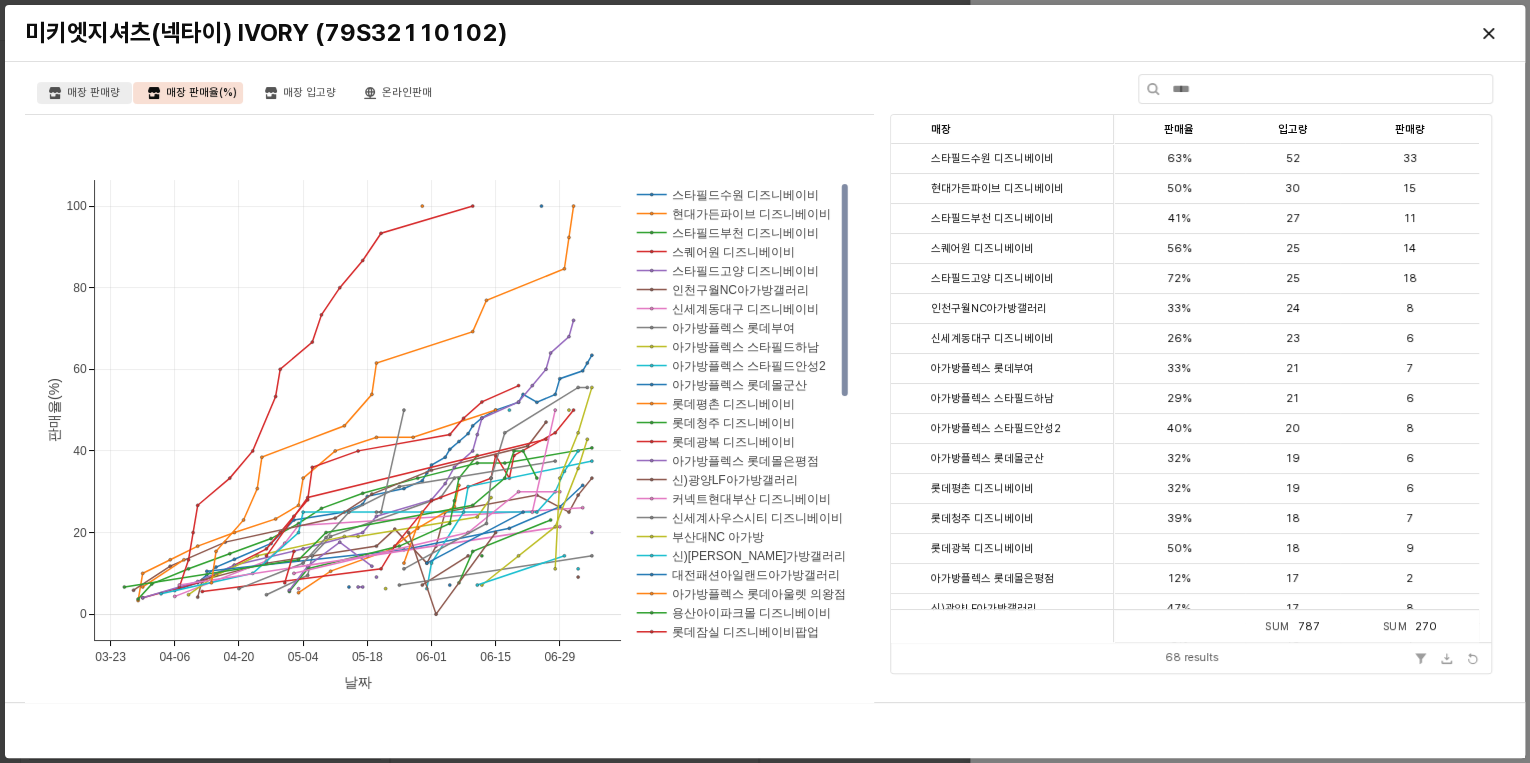 click on "매장 판매량" at bounding box center [93, 93] 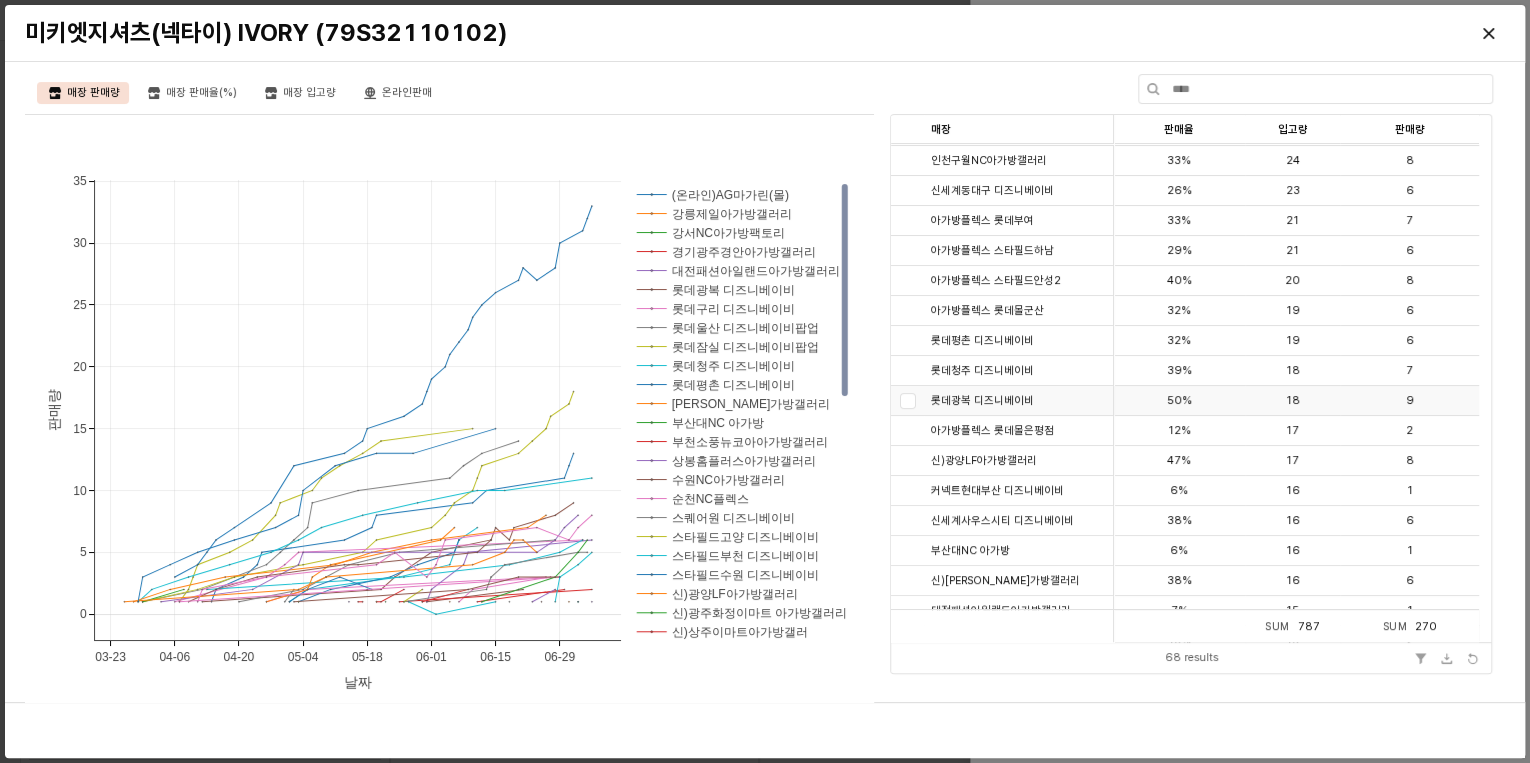 scroll, scrollTop: 160, scrollLeft: 0, axis: vertical 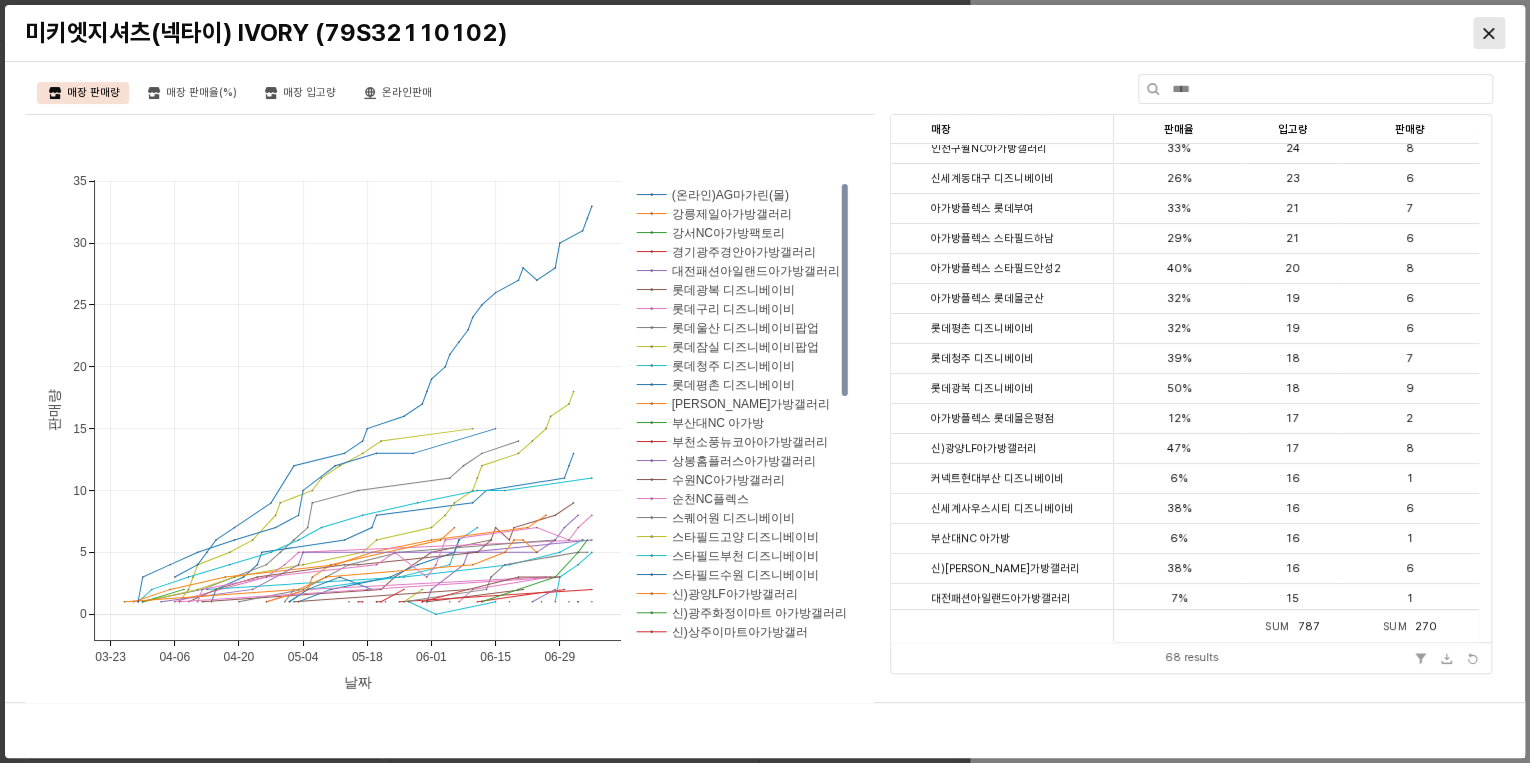 click 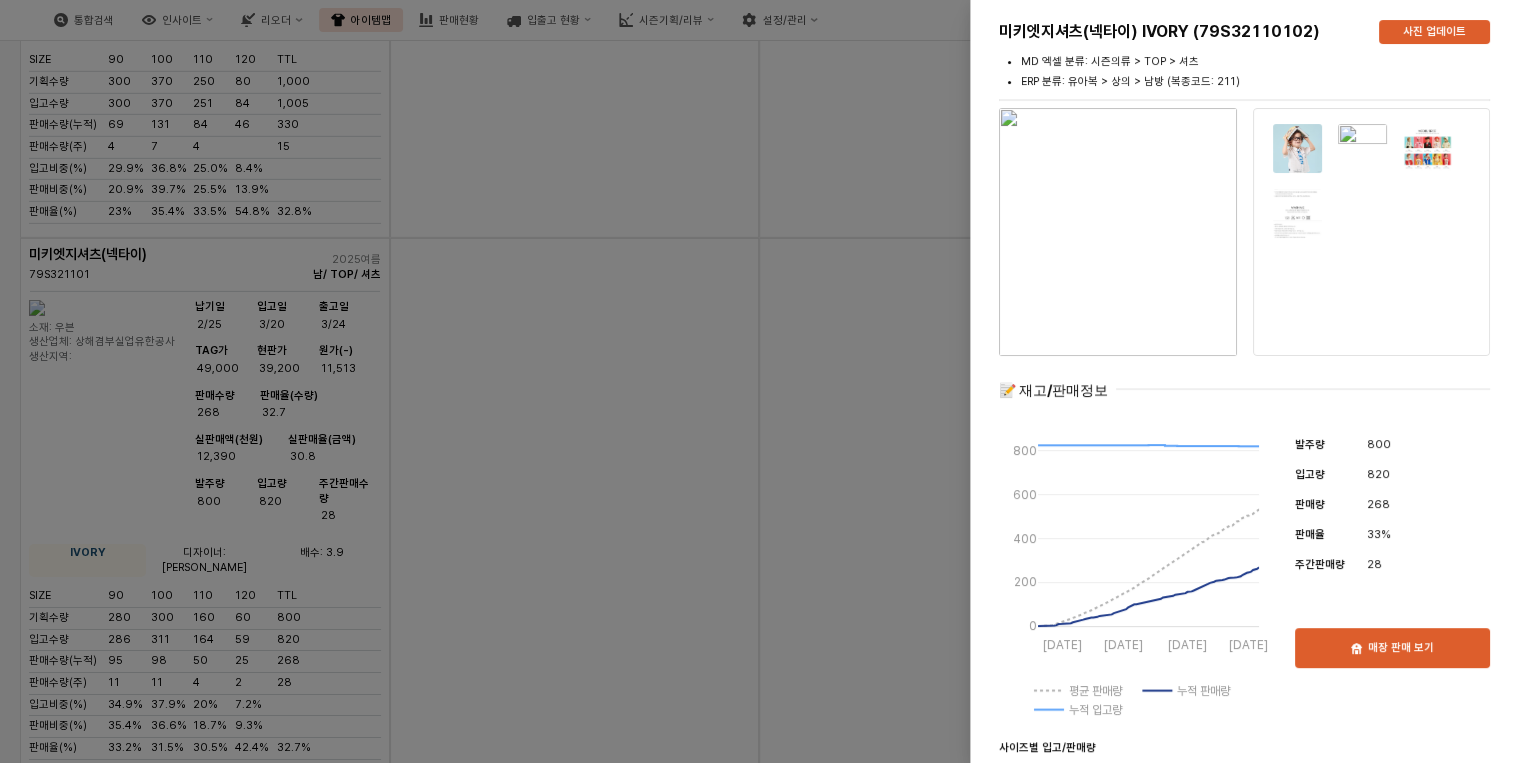 click at bounding box center [765, 381] 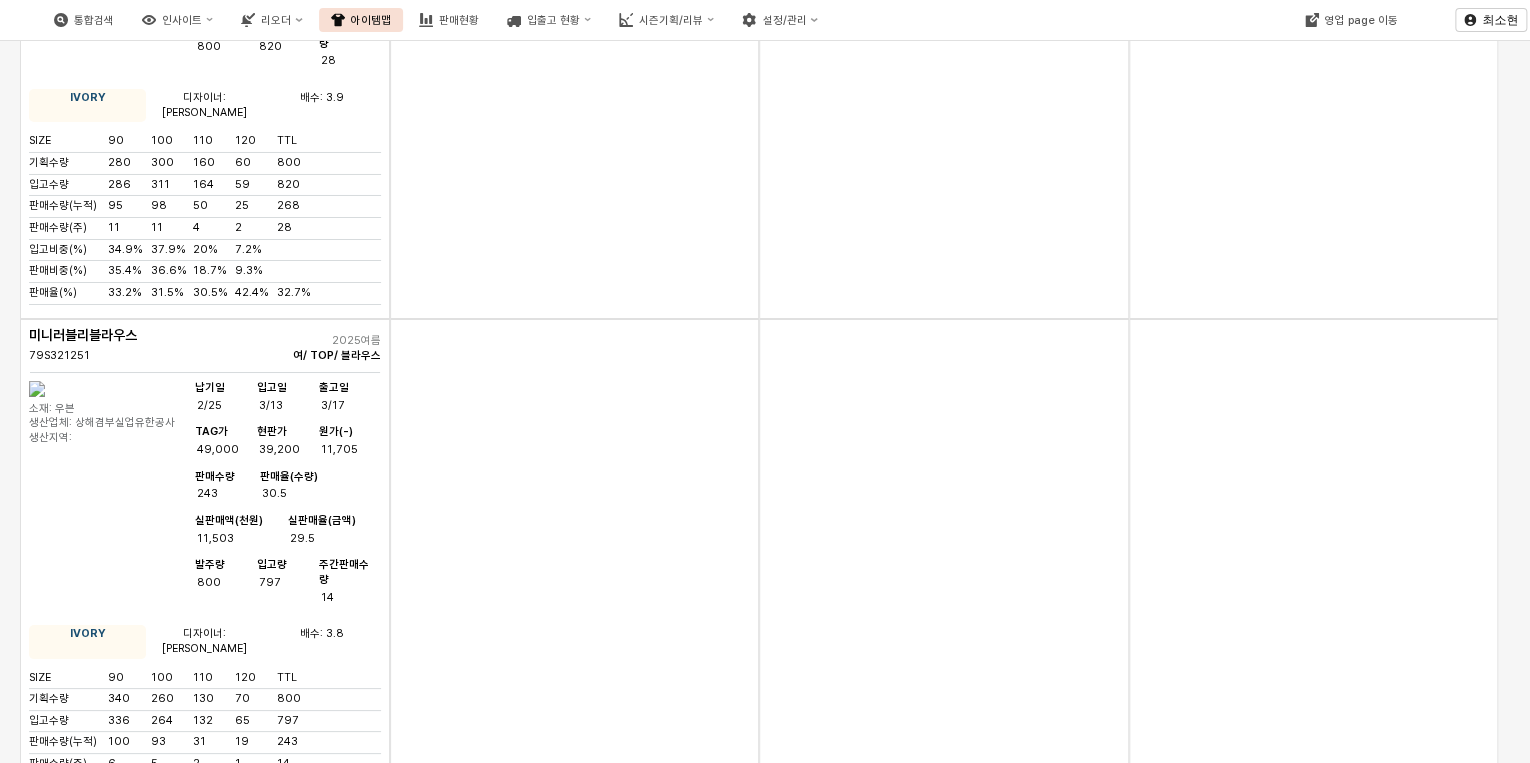 scroll, scrollTop: 3840, scrollLeft: 0, axis: vertical 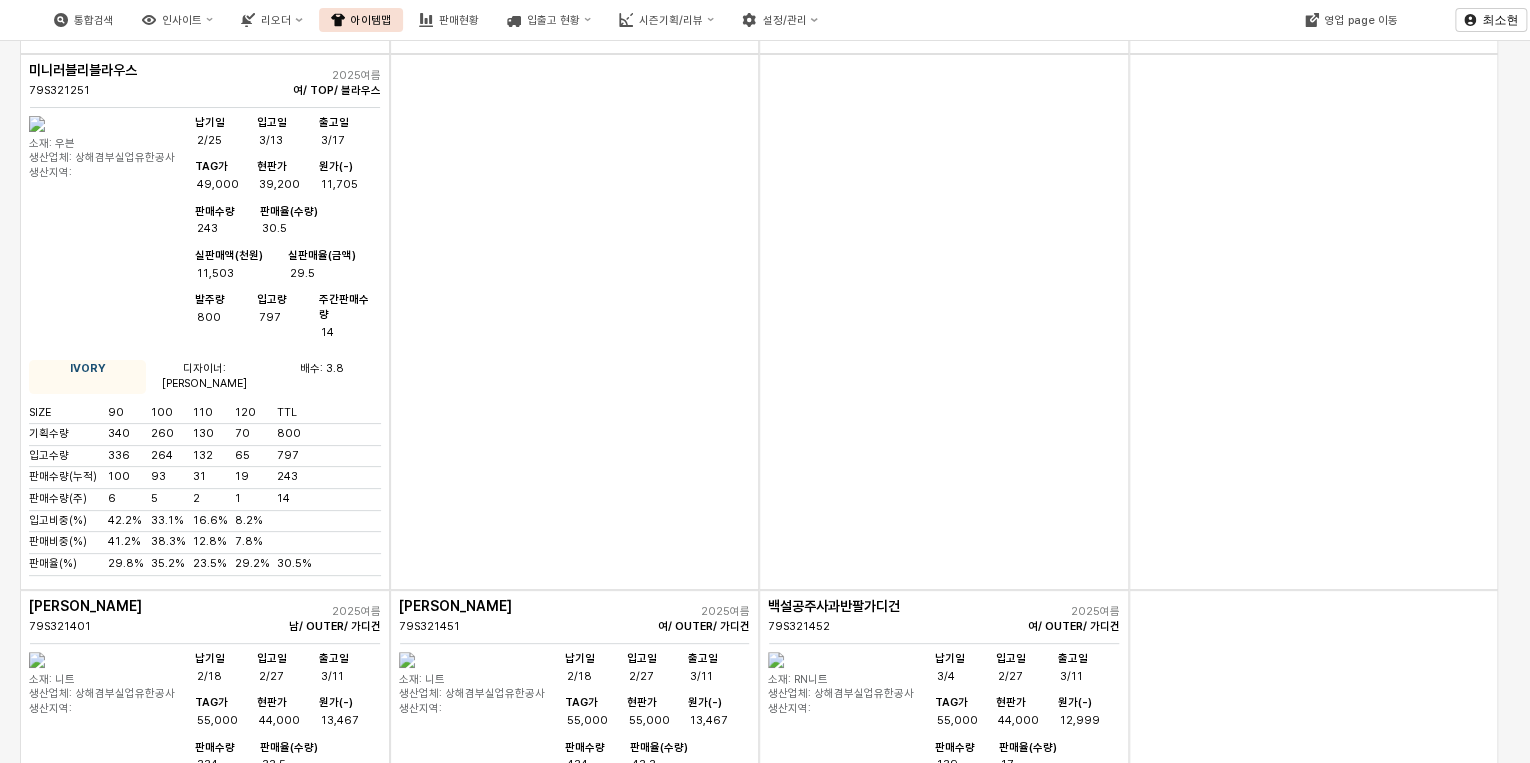 click on "판매율(수량)
33.5" at bounding box center (317, 757) 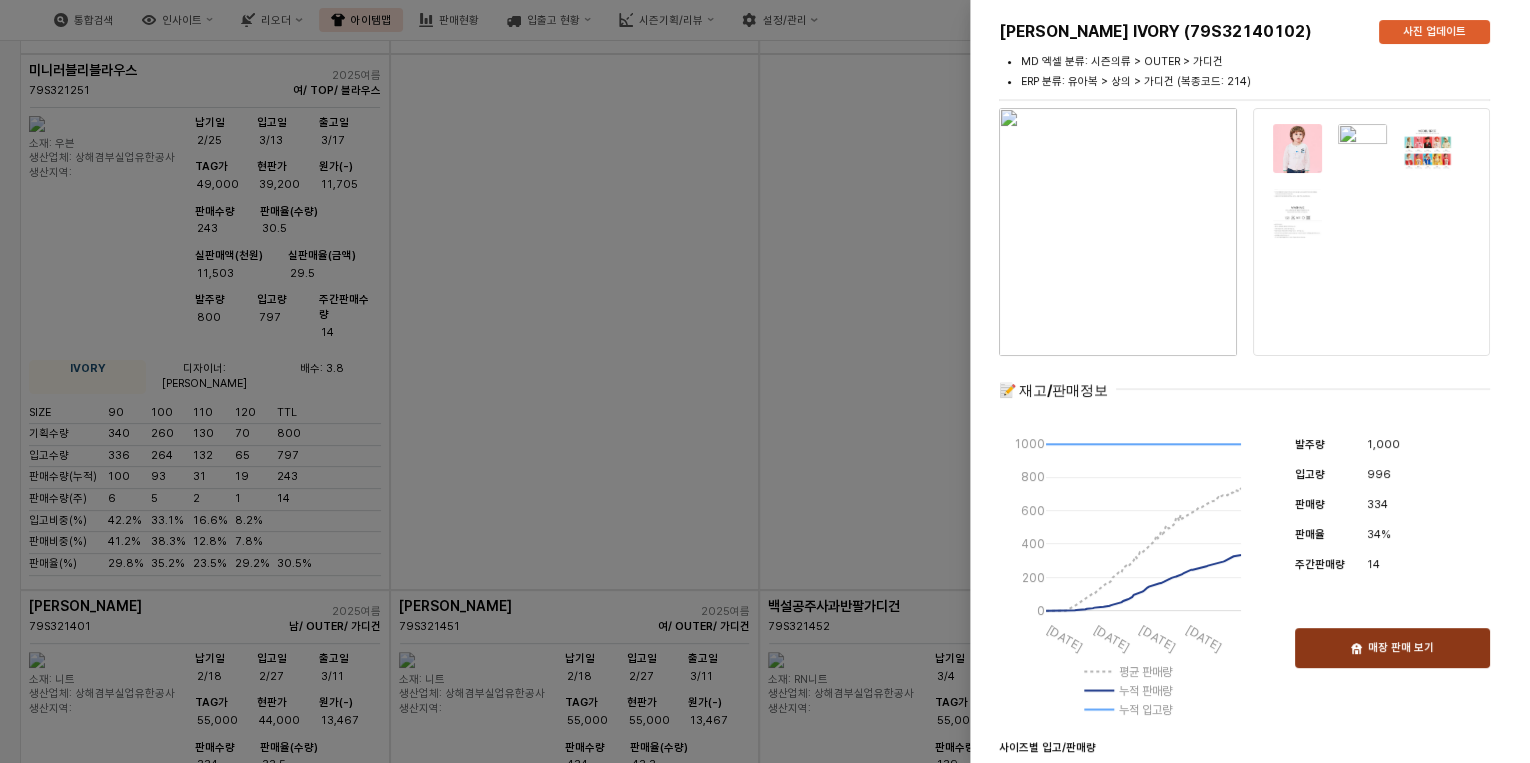 click on "매장 판매 보기" at bounding box center [1392, 648] 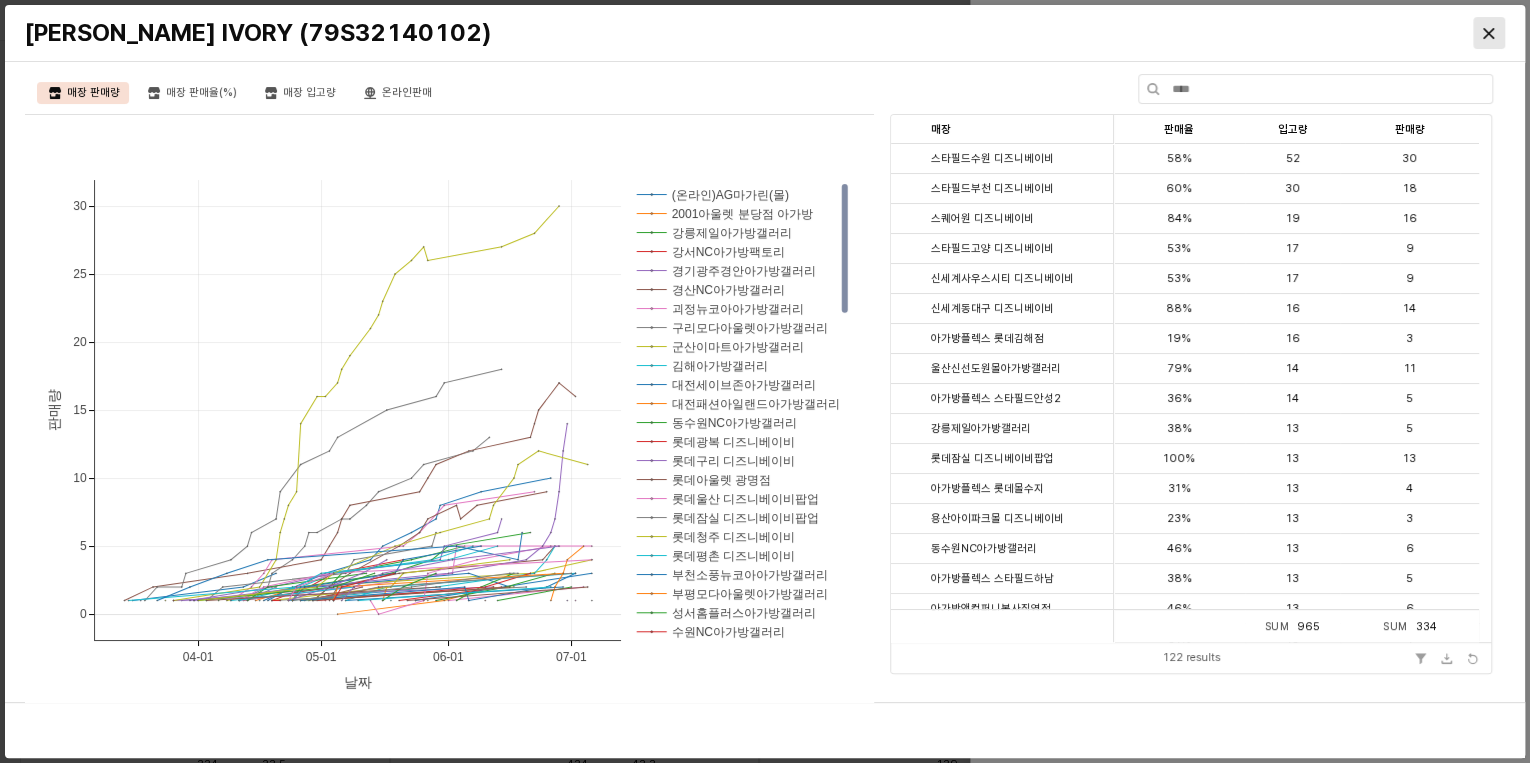 click at bounding box center (1489, 33) 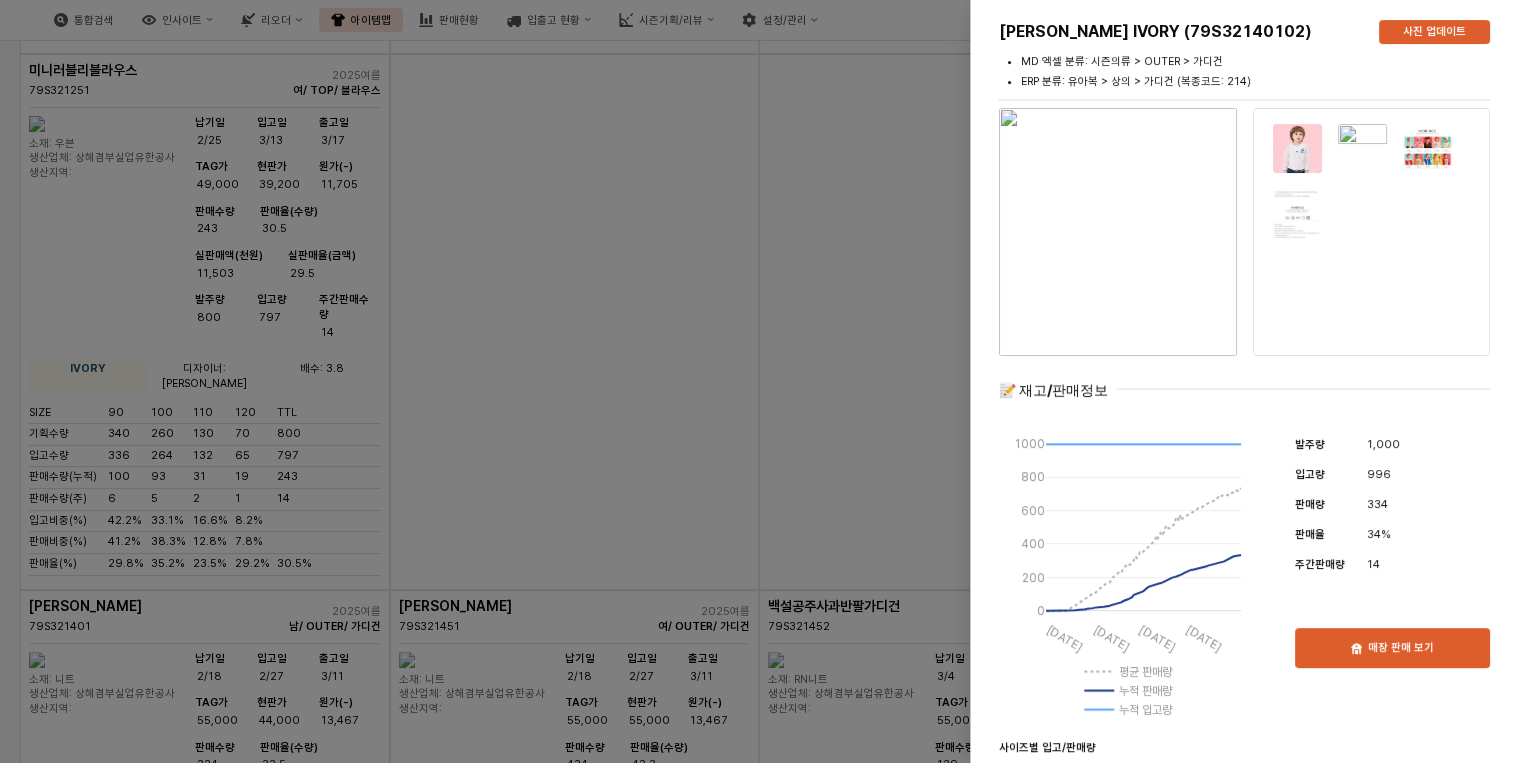 click at bounding box center (765, 381) 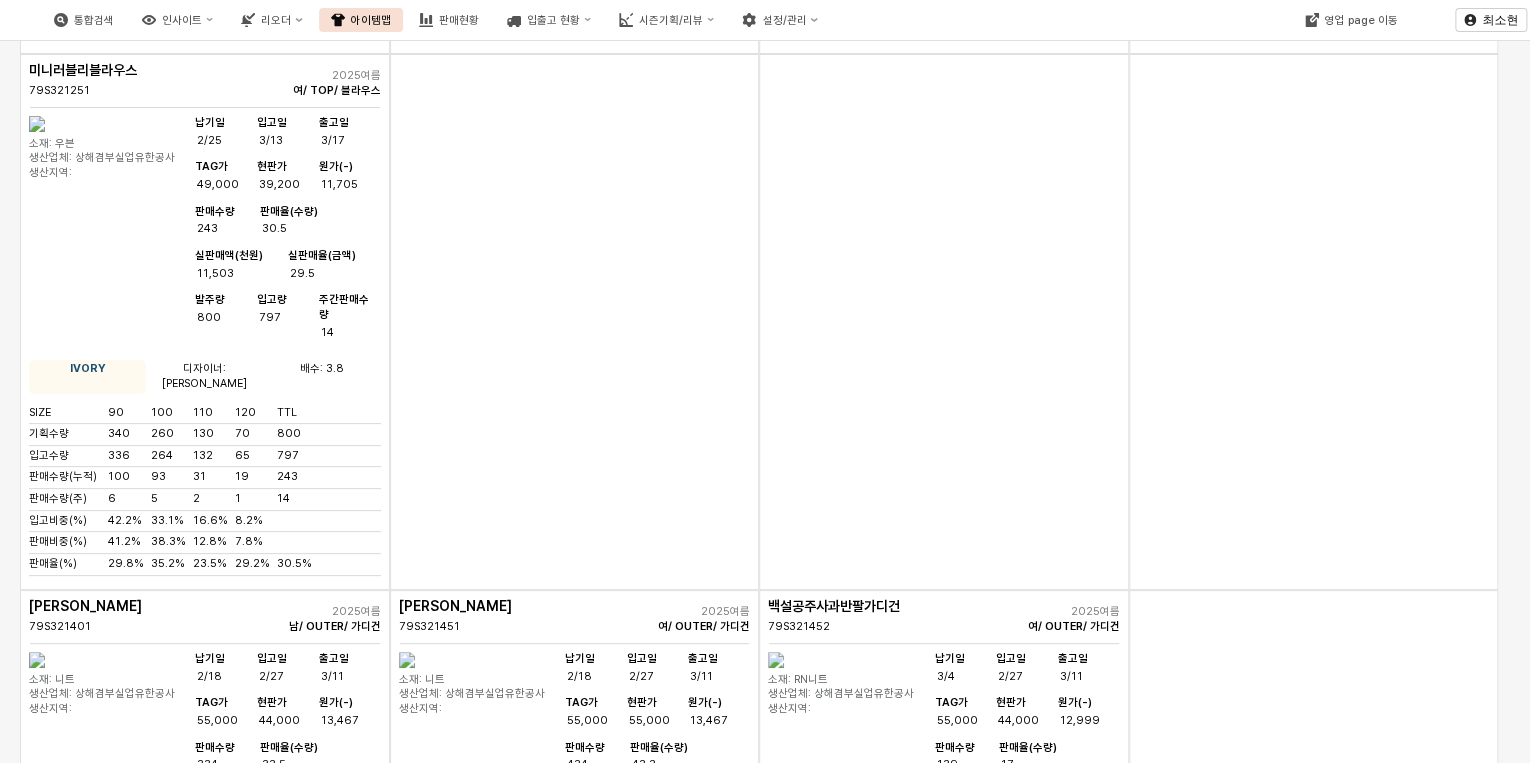 click at bounding box center (407, 660) 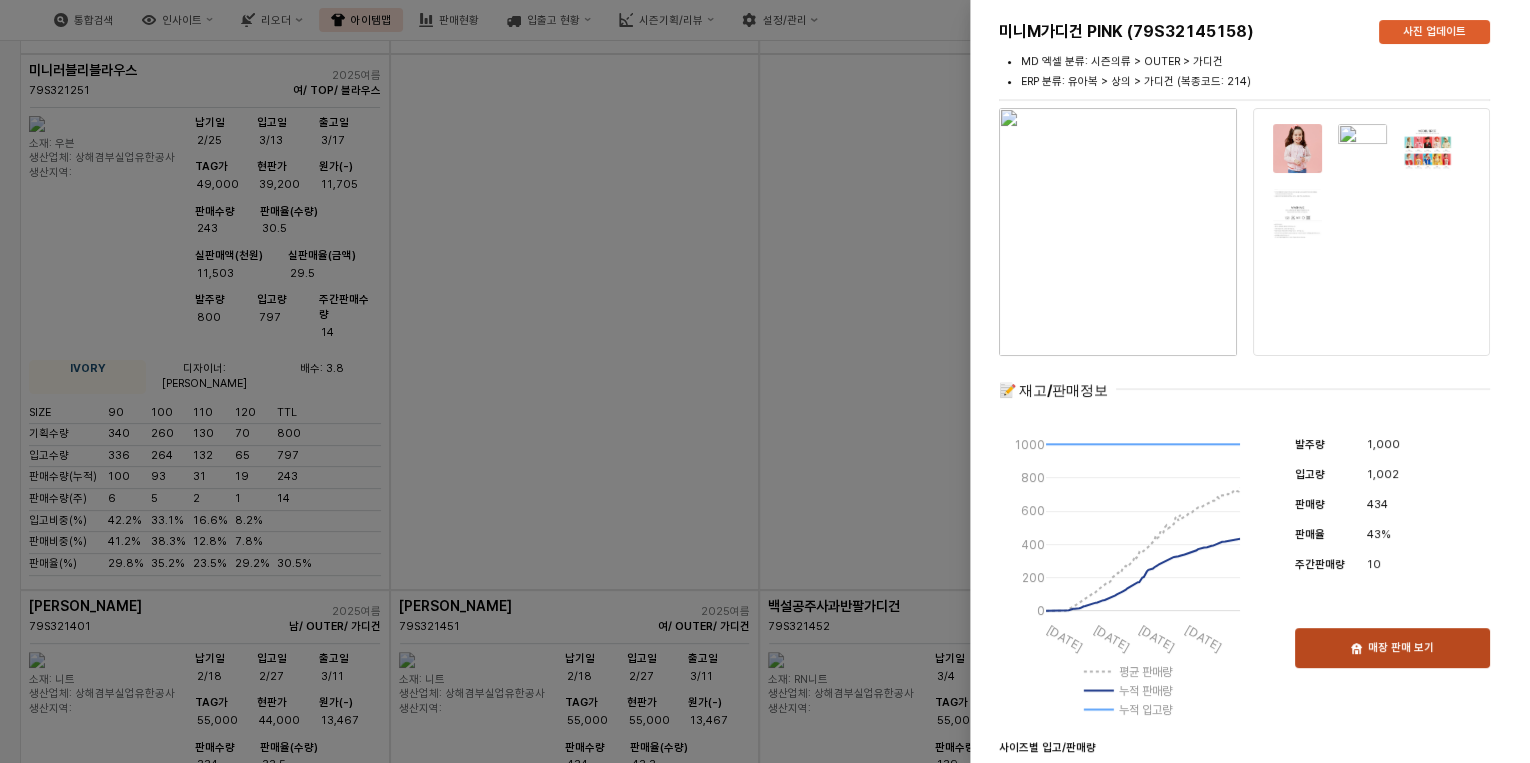 click on "매장 판매 보기" at bounding box center [1392, 648] 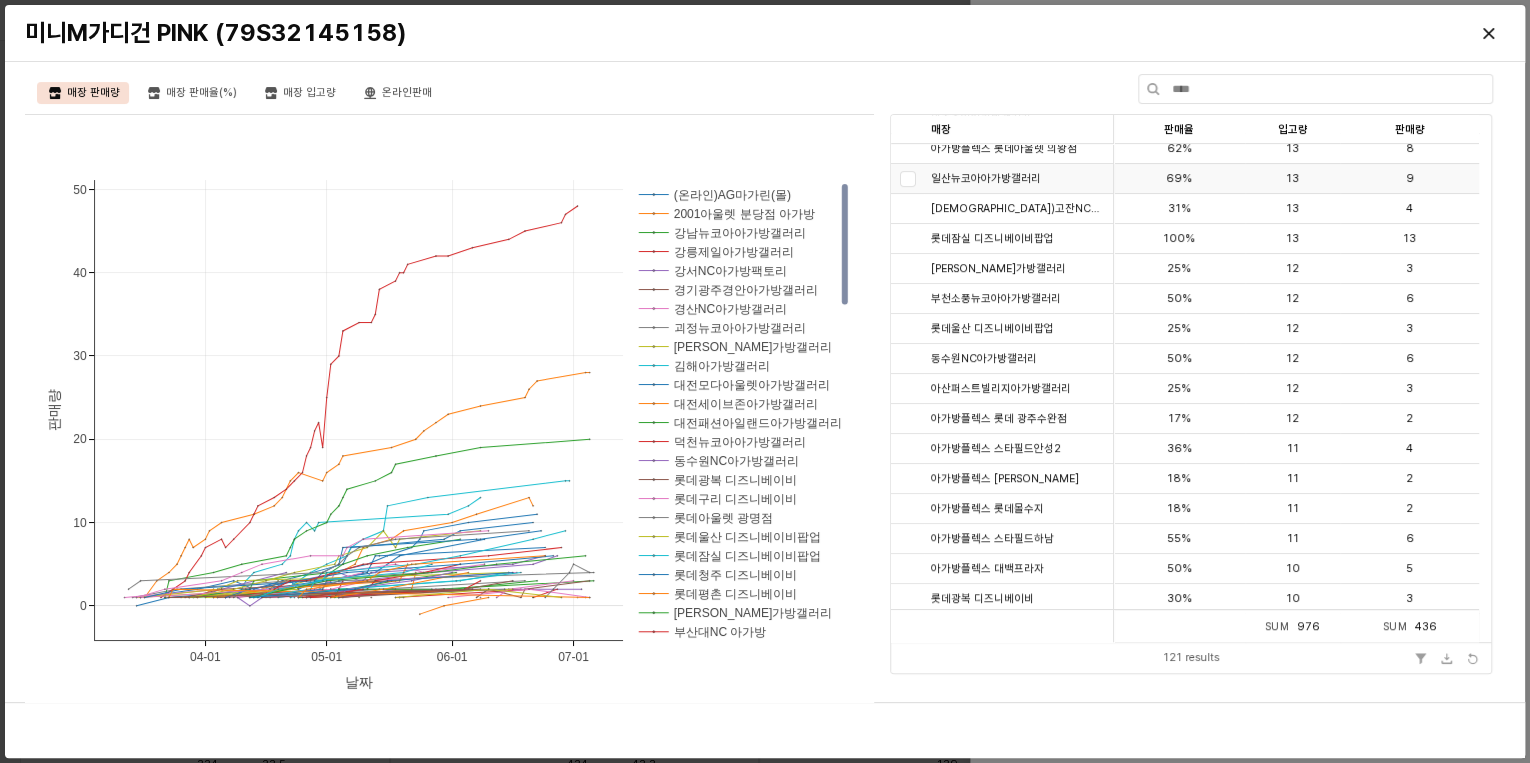 scroll, scrollTop: 0, scrollLeft: 0, axis: both 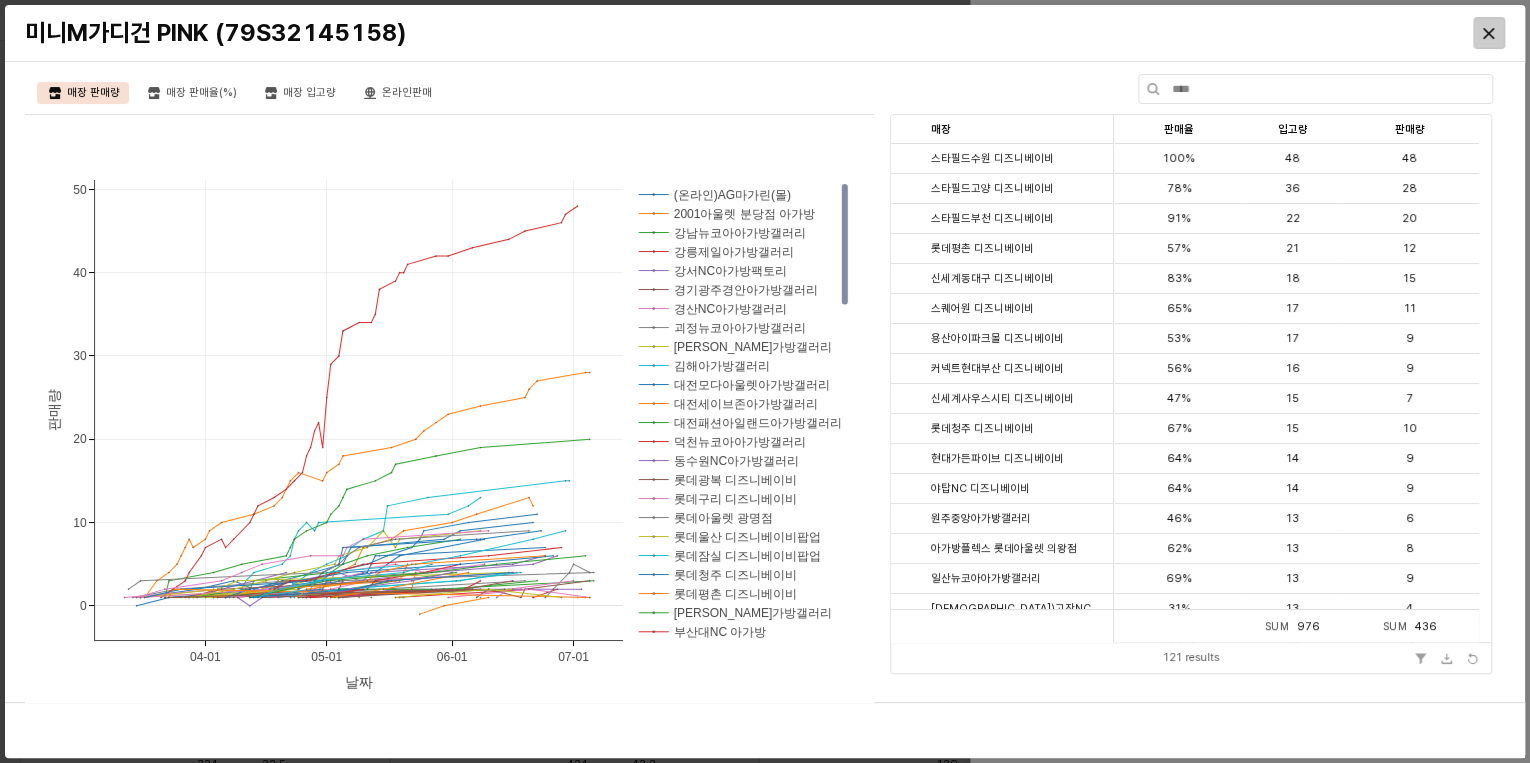 click at bounding box center (1489, 33) 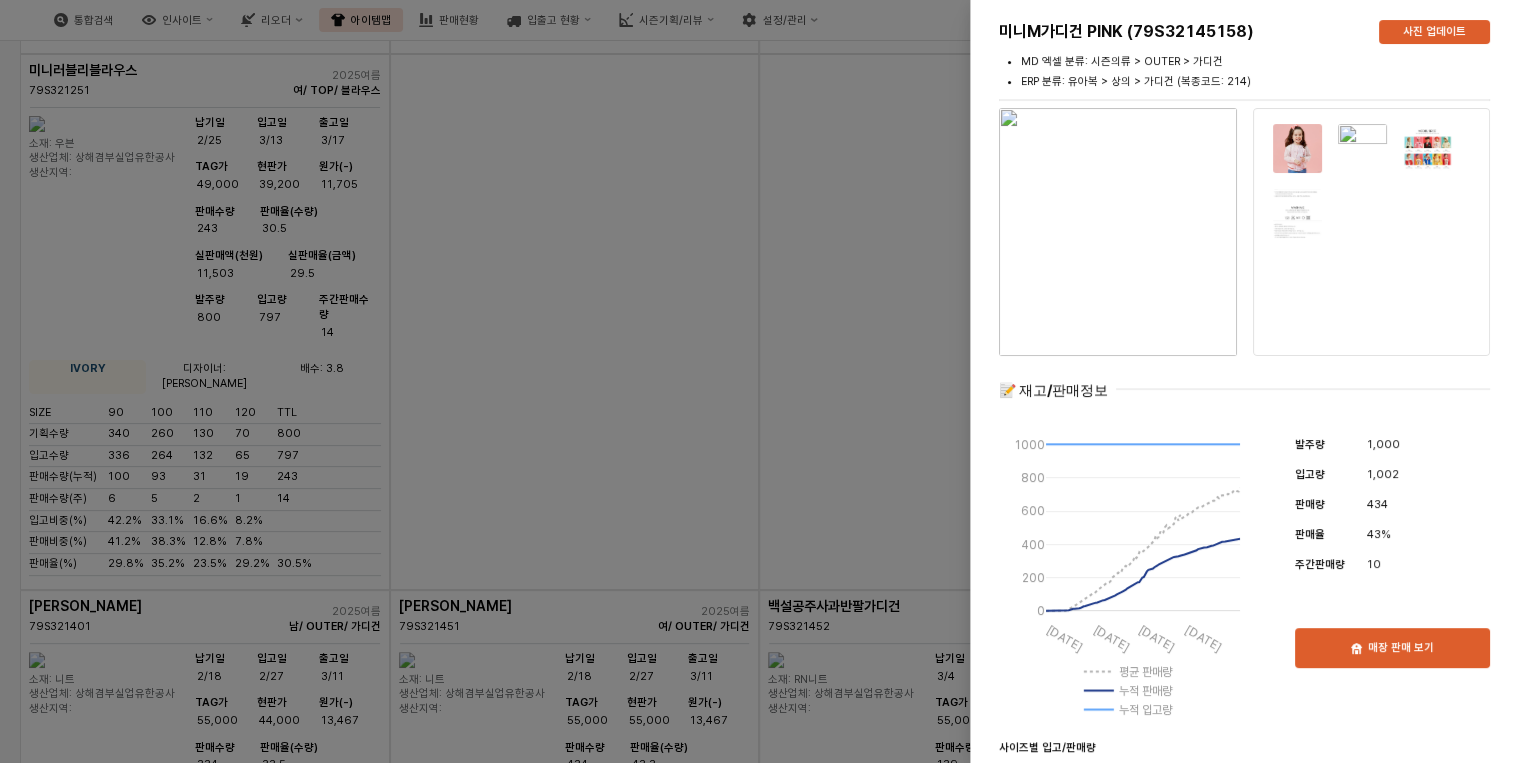 click at bounding box center [765, 381] 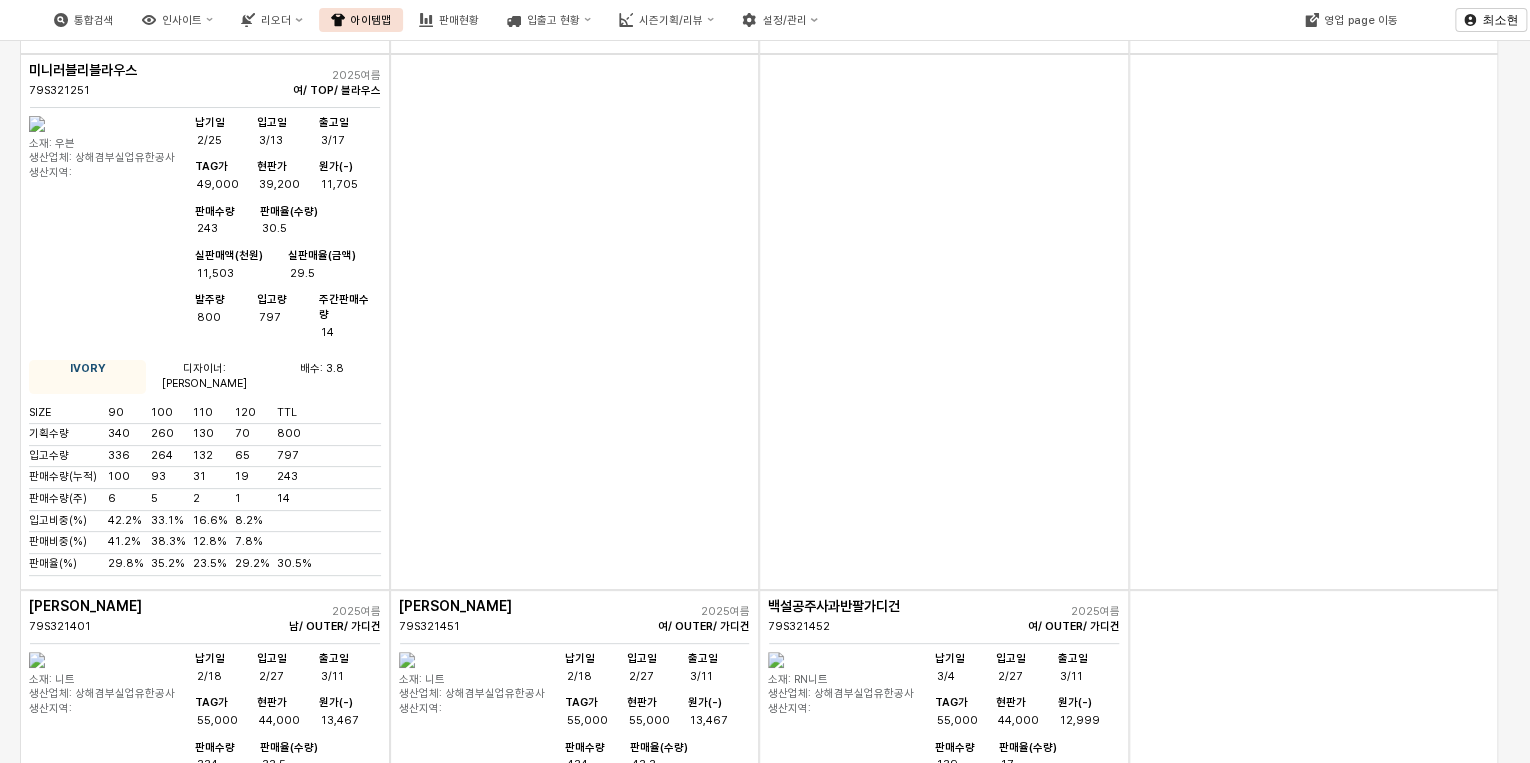 click at bounding box center [1314, 858] 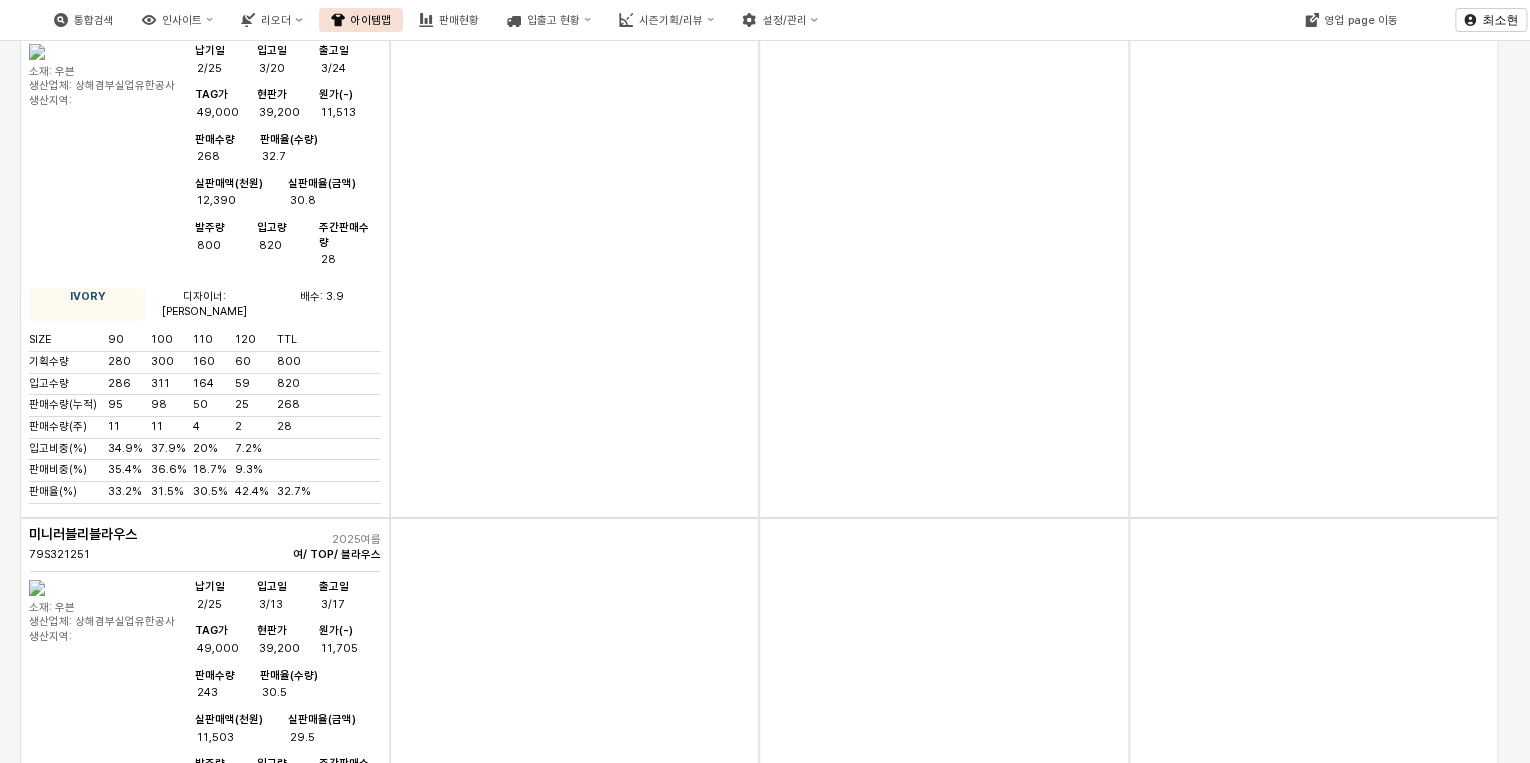 scroll, scrollTop: 3360, scrollLeft: 0, axis: vertical 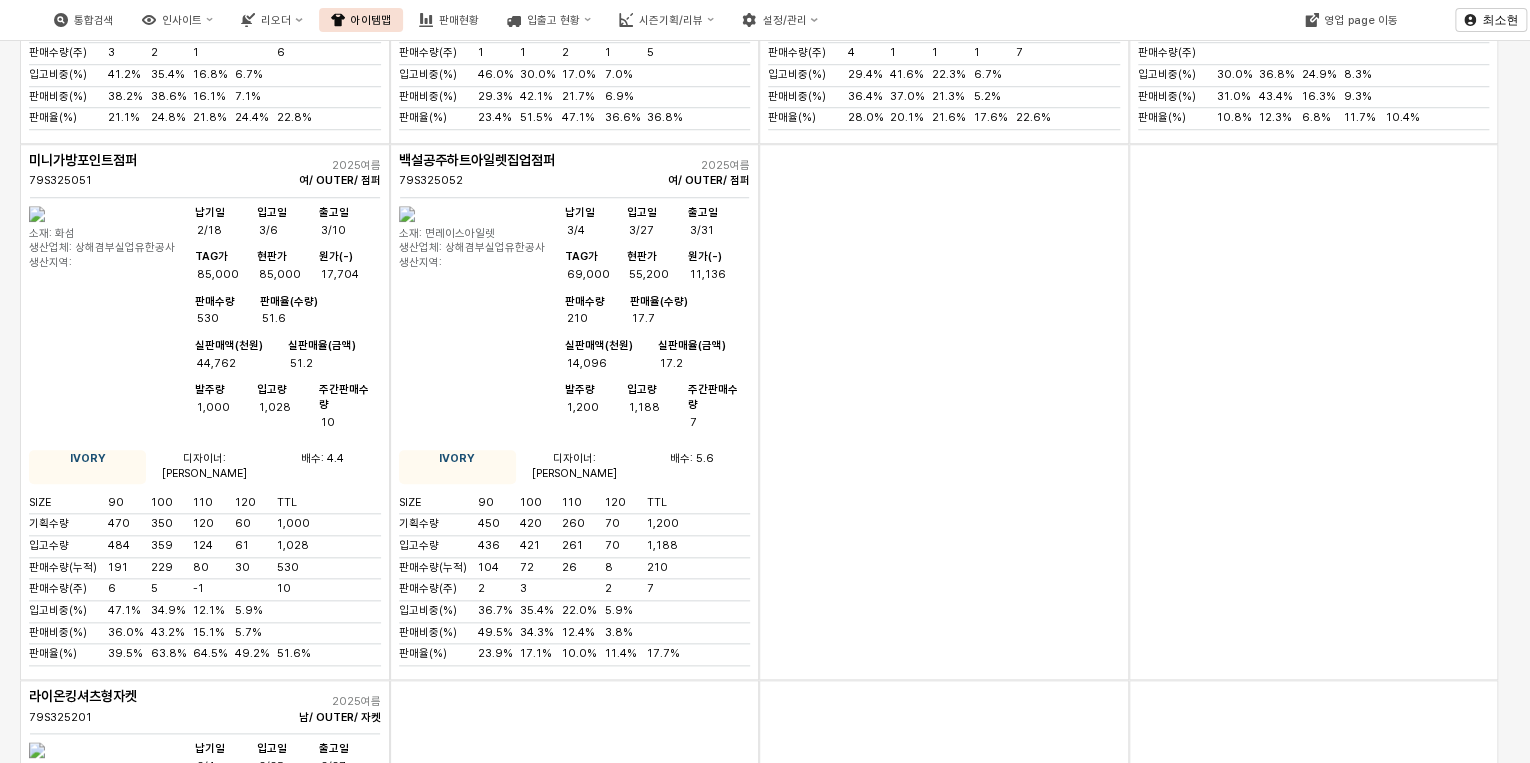 drag, startPoint x: 481, startPoint y: 502, endPoint x: 577, endPoint y: 503, distance: 96.00521 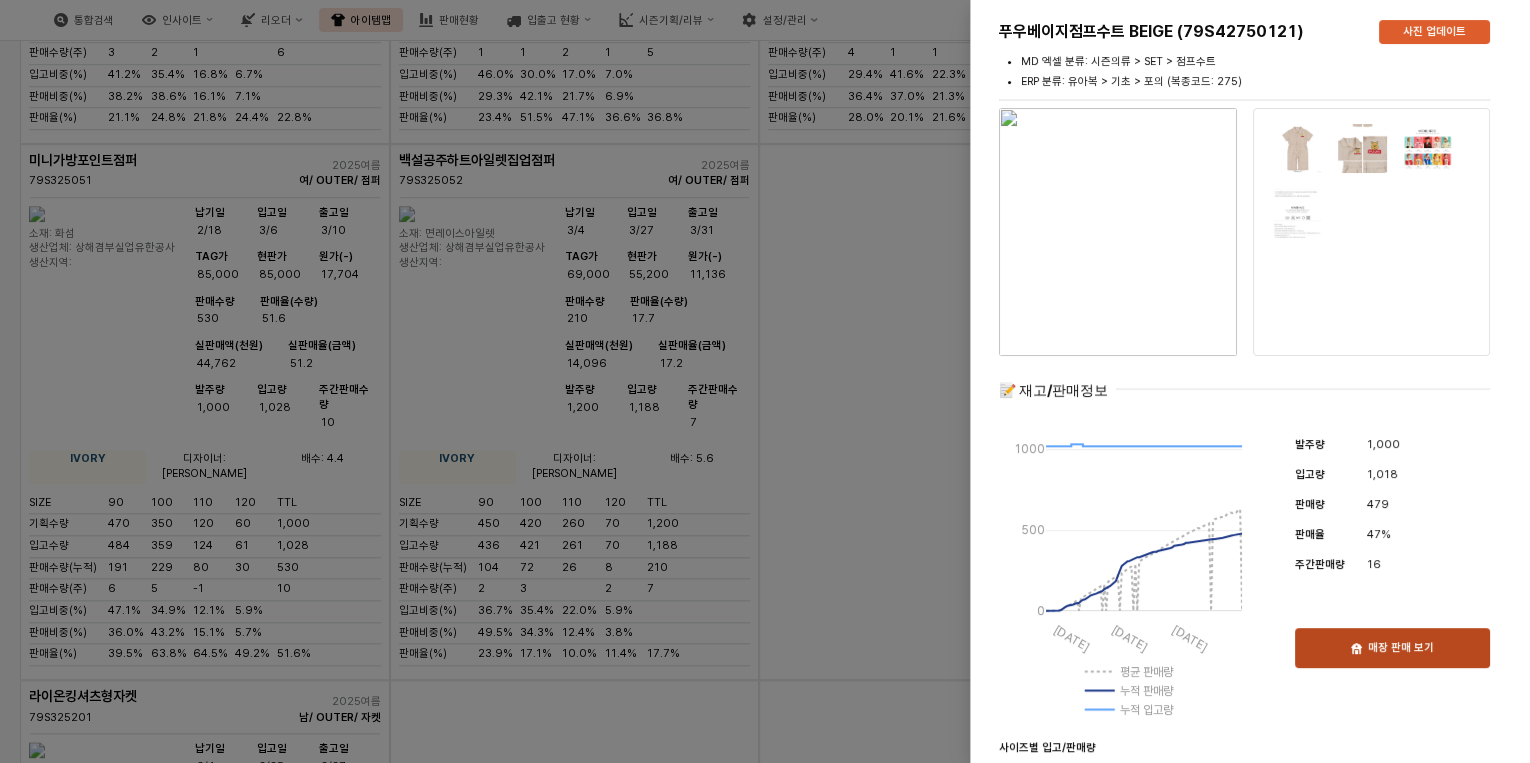 click on "매장 판매 보기" at bounding box center [1392, 648] 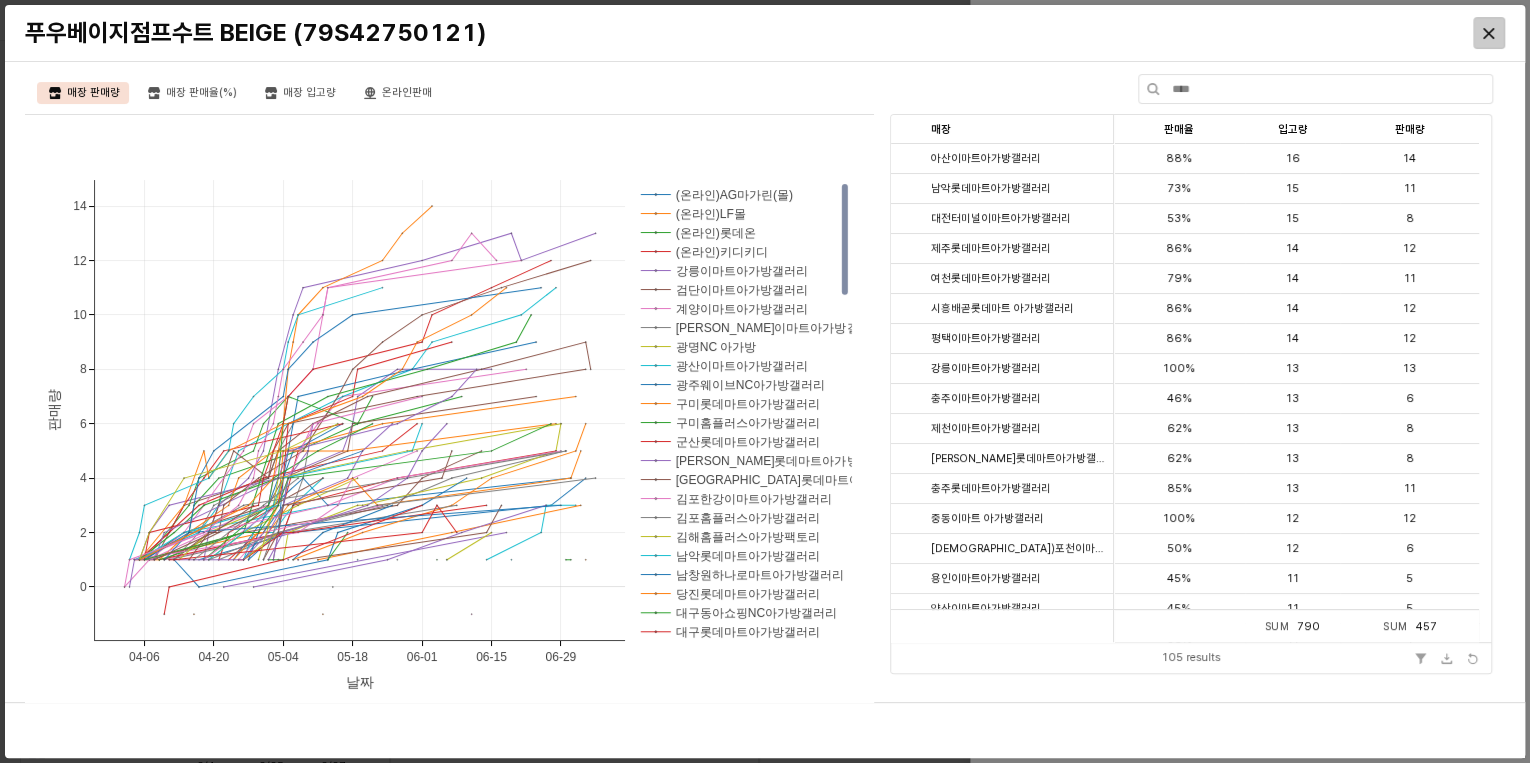 click at bounding box center [1489, 33] 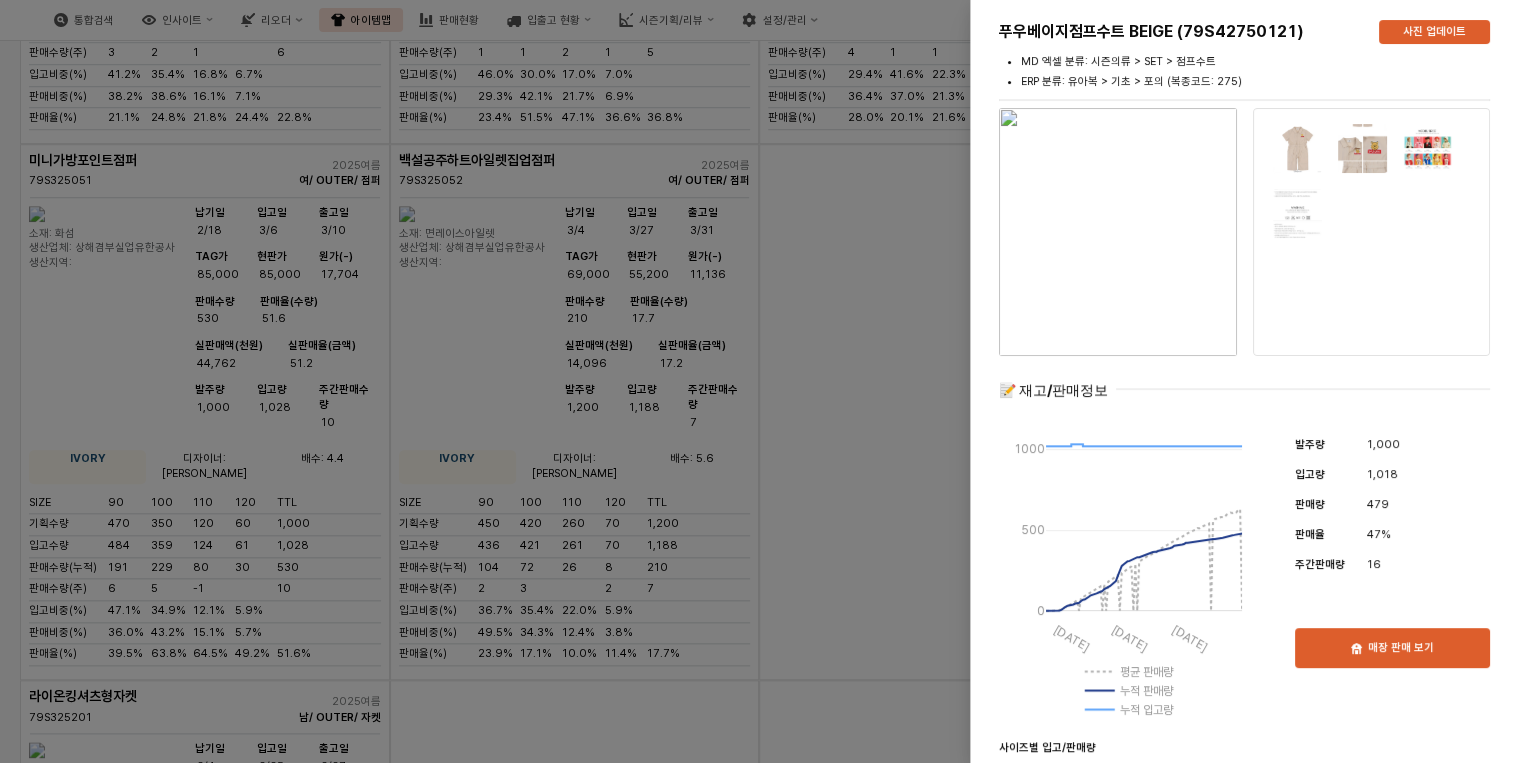 click at bounding box center (765, 381) 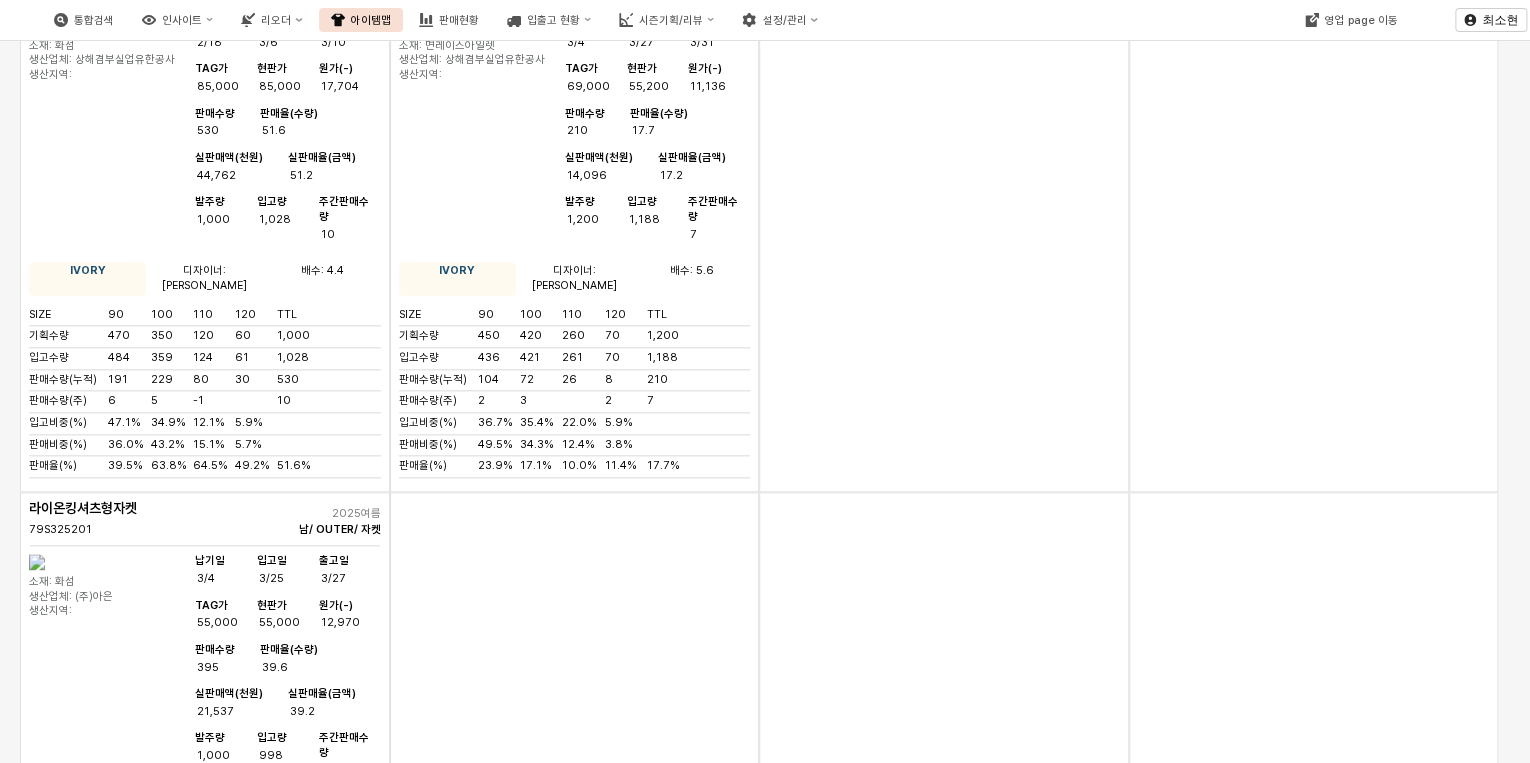 scroll, scrollTop: 16240, scrollLeft: 0, axis: vertical 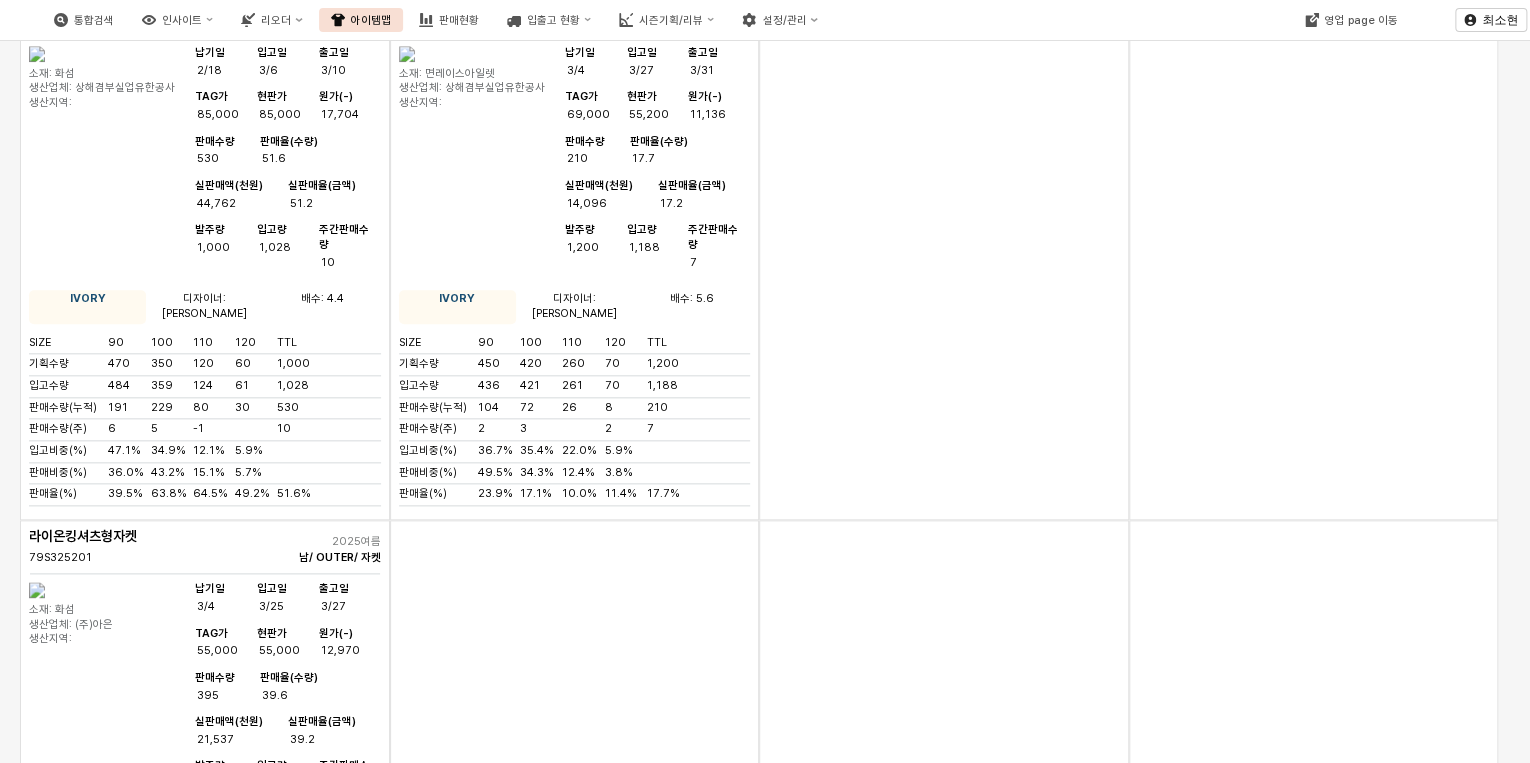 click at bounding box center (1314, 1860) 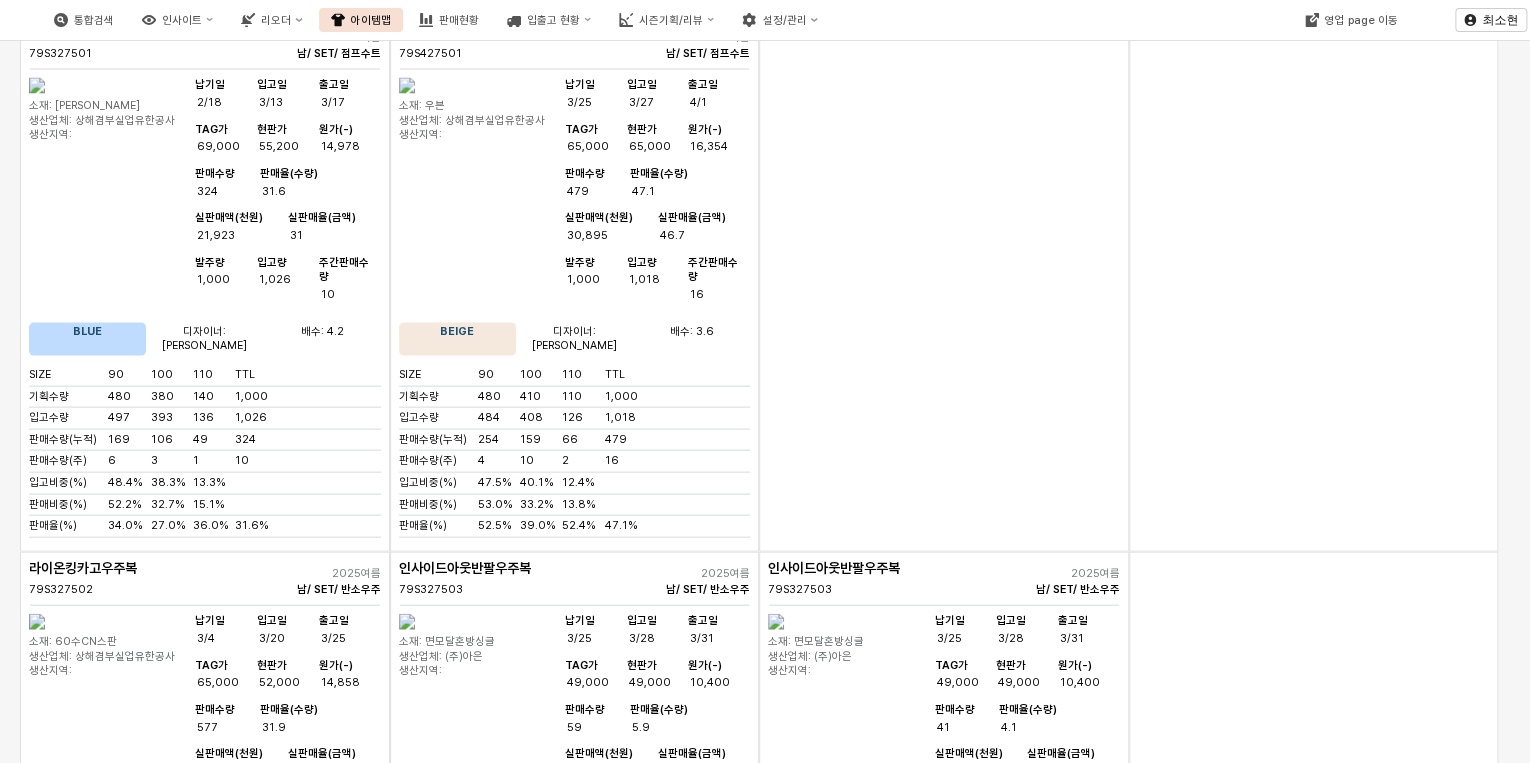 scroll, scrollTop: 17360, scrollLeft: 0, axis: vertical 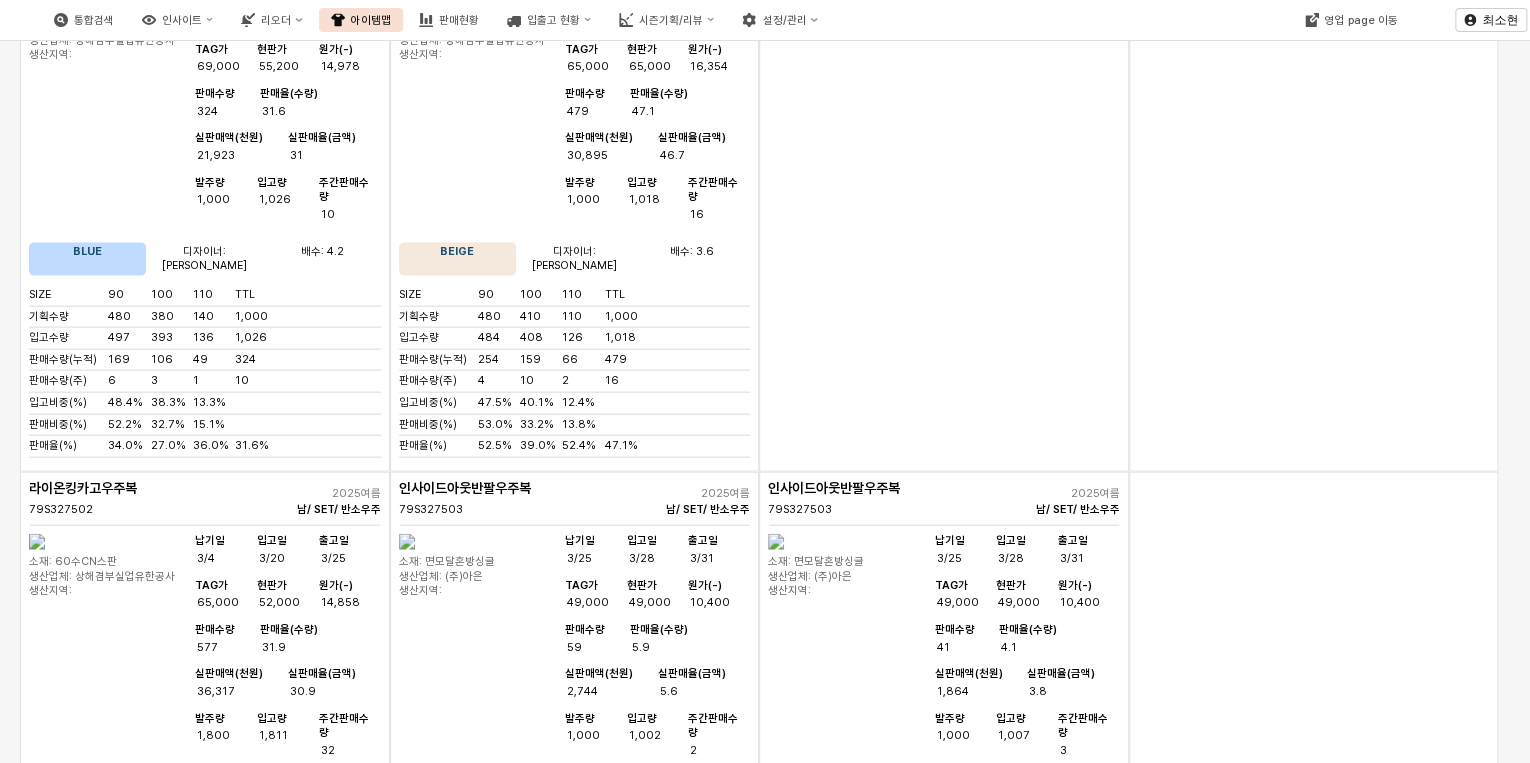 click on "59,000" at bounding box center (286, 1676) 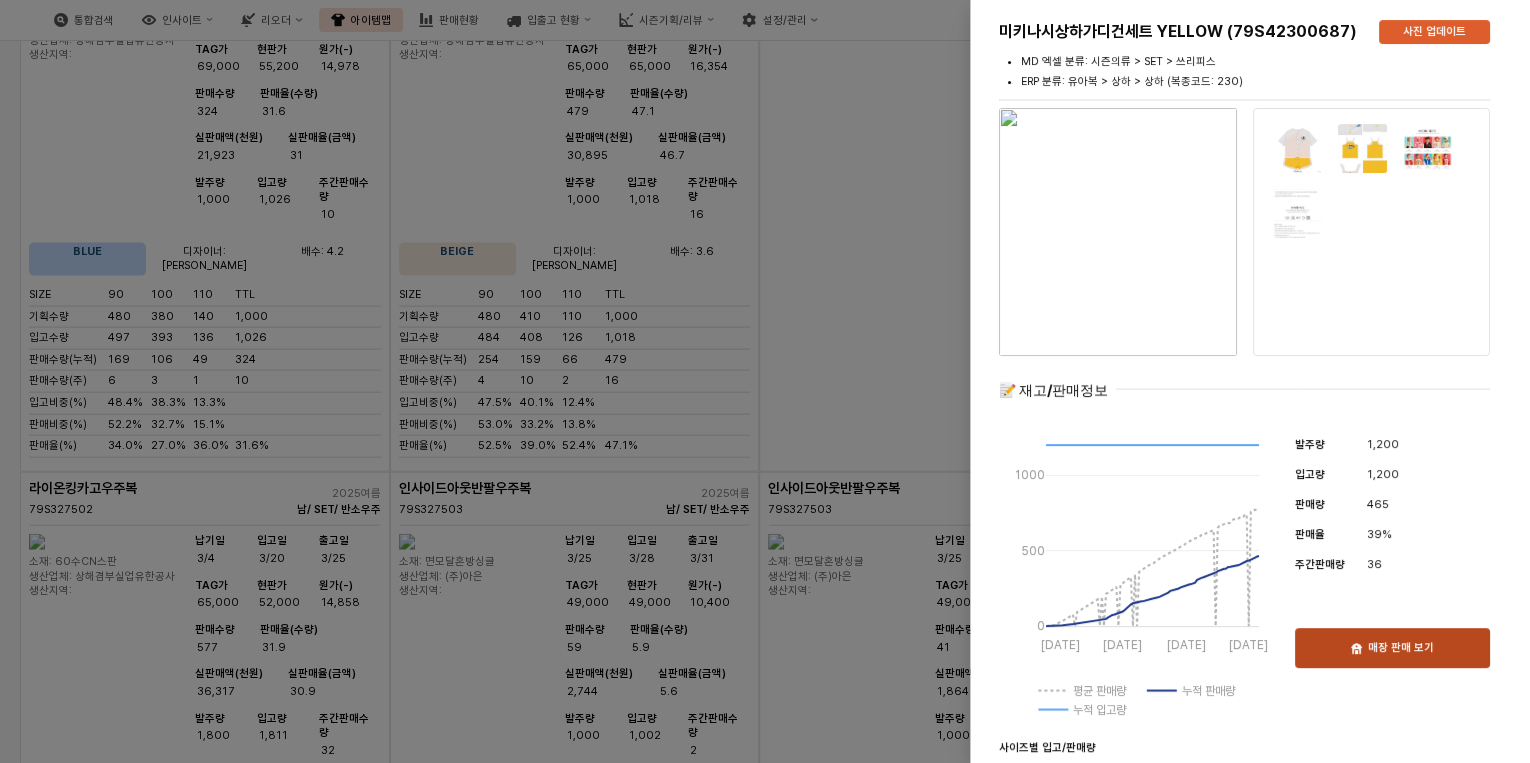 click on "매장 판매 보기" at bounding box center [1401, 648] 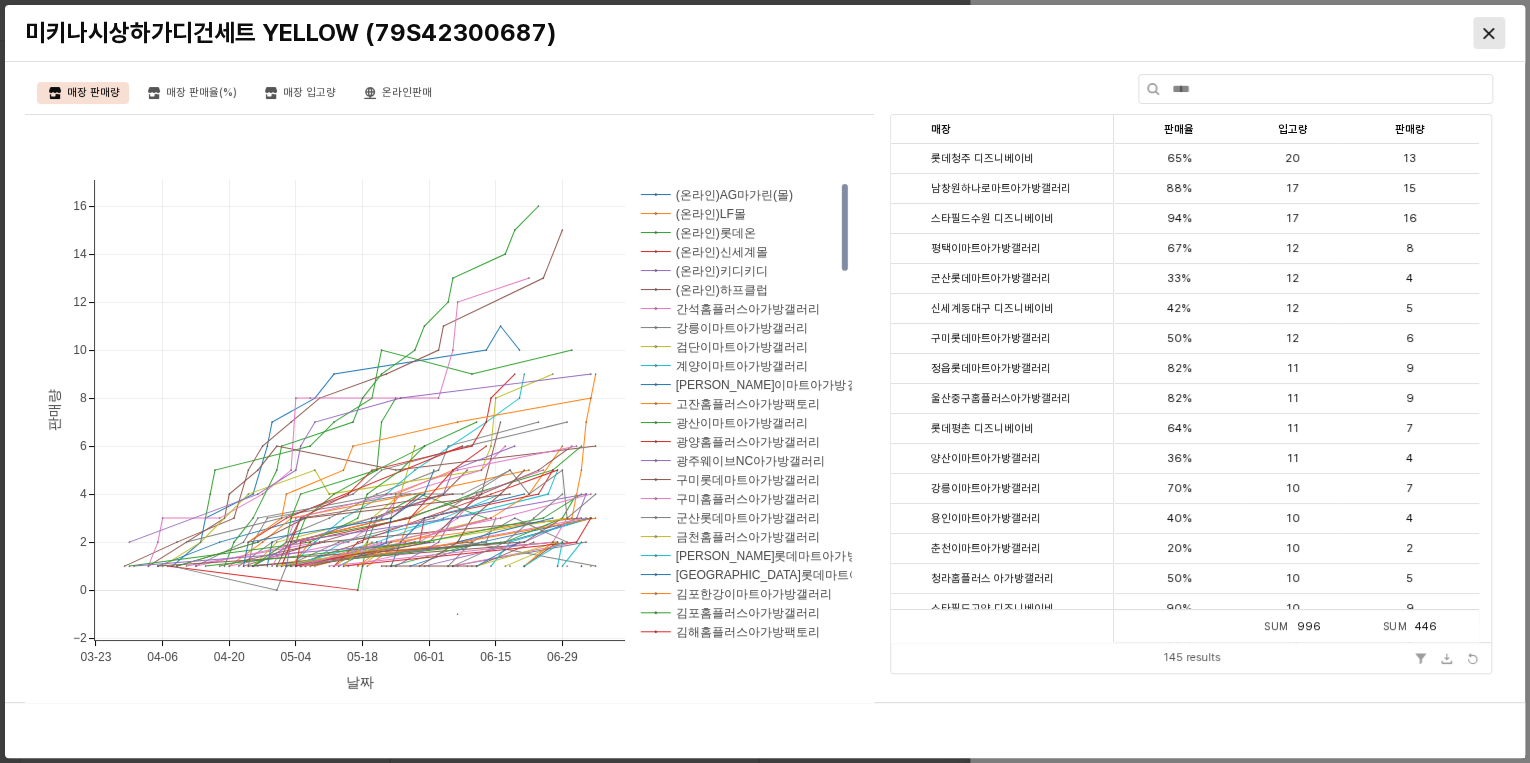 click at bounding box center [1489, 33] 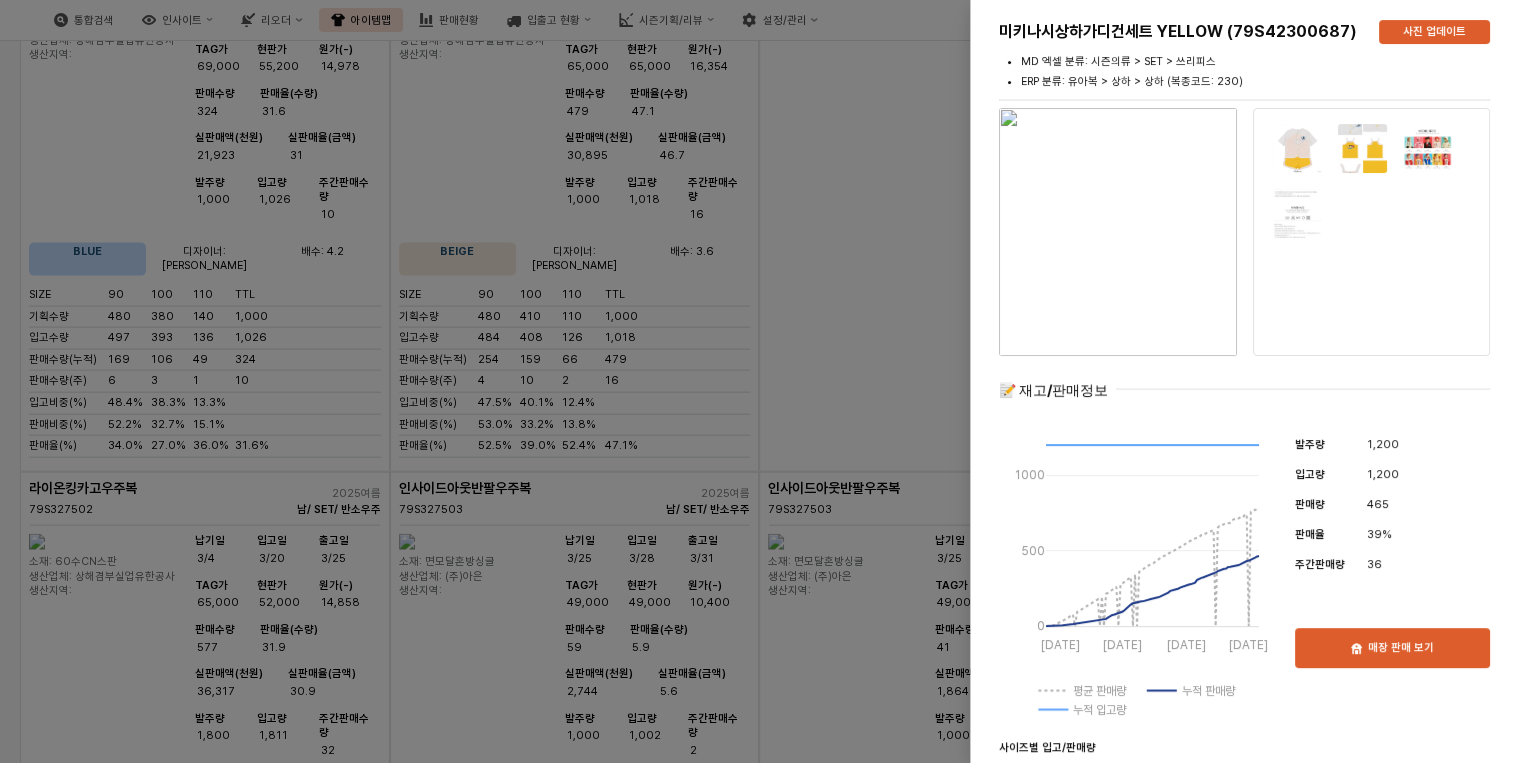 click at bounding box center (765, 381) 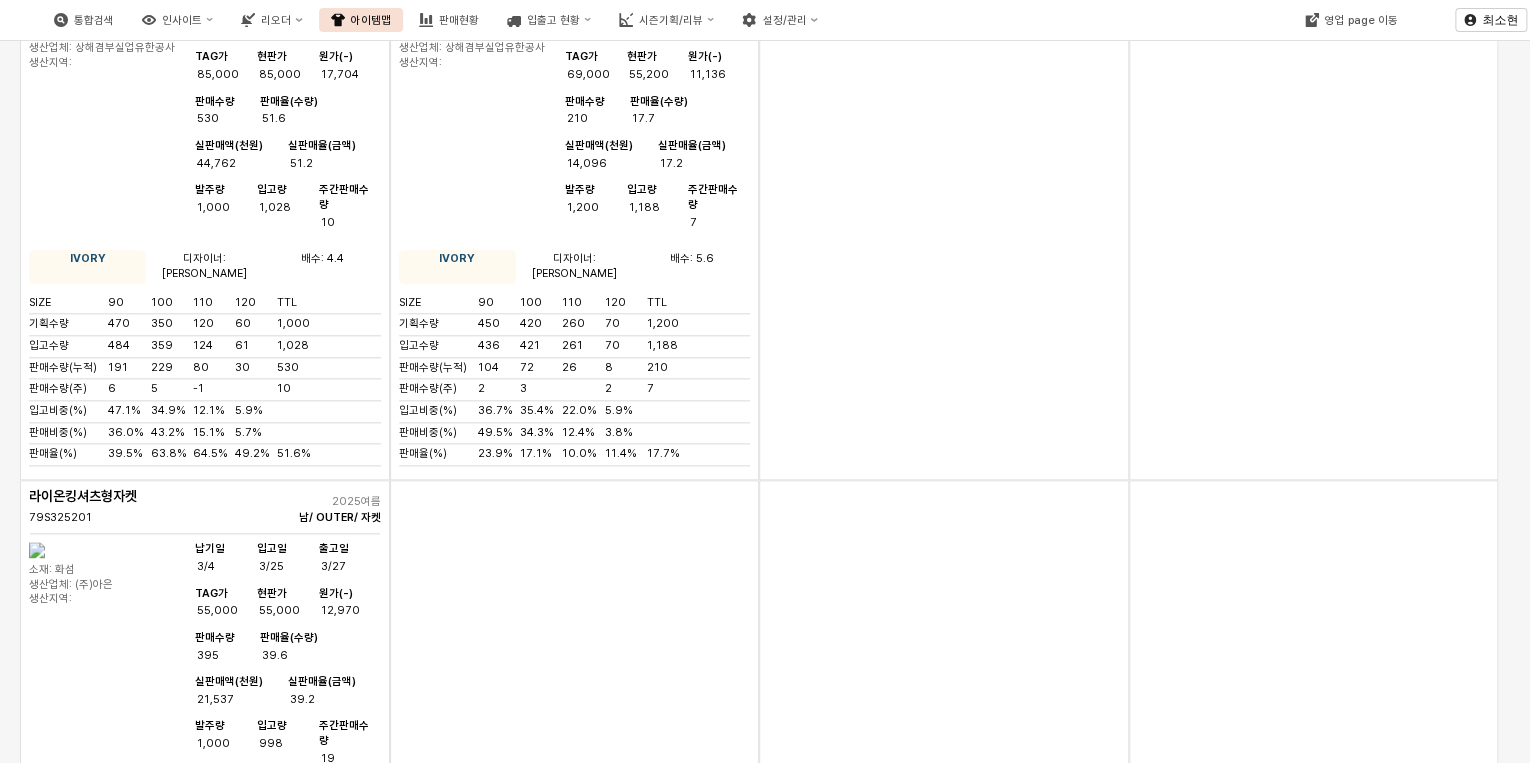 scroll, scrollTop: 16241, scrollLeft: 0, axis: vertical 